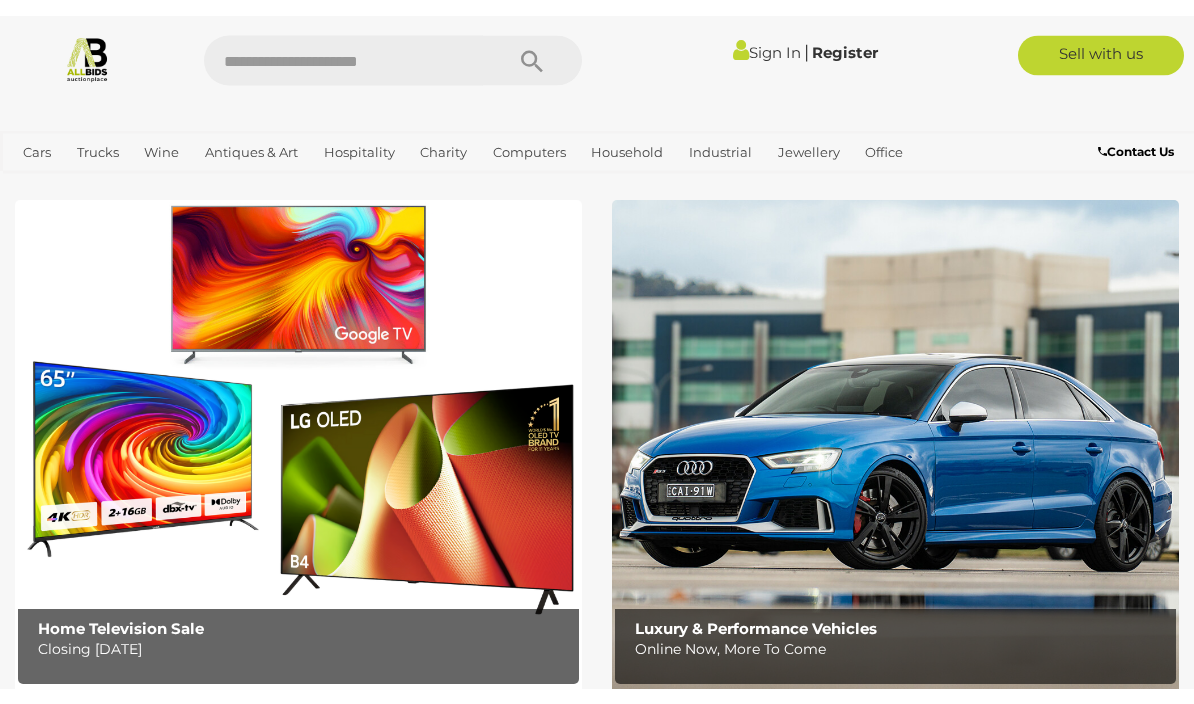 scroll, scrollTop: 0, scrollLeft: 0, axis: both 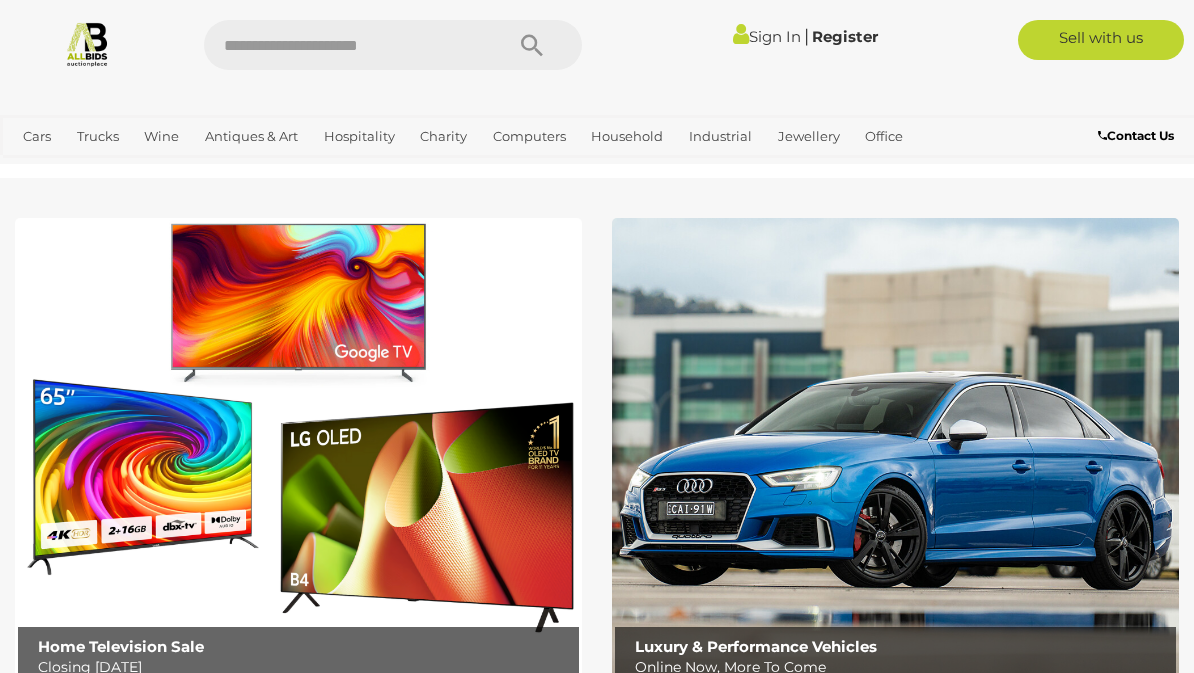click at bounding box center (343, 45) 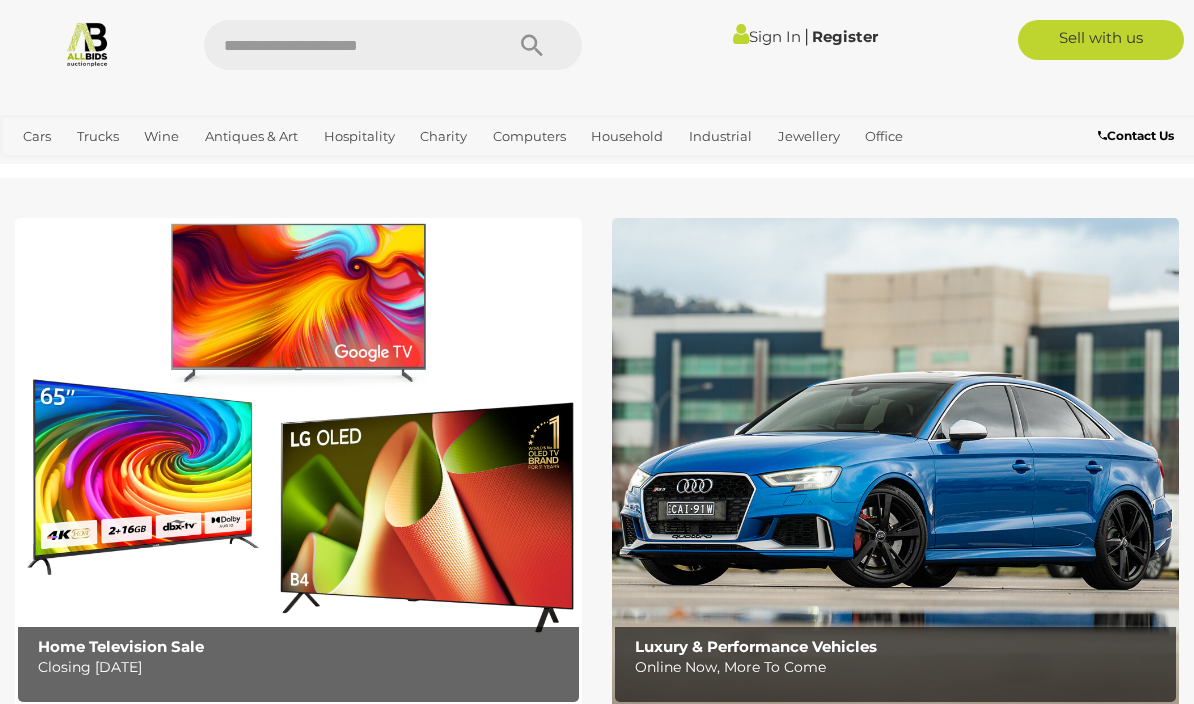 click on "Sign In" at bounding box center [767, 36] 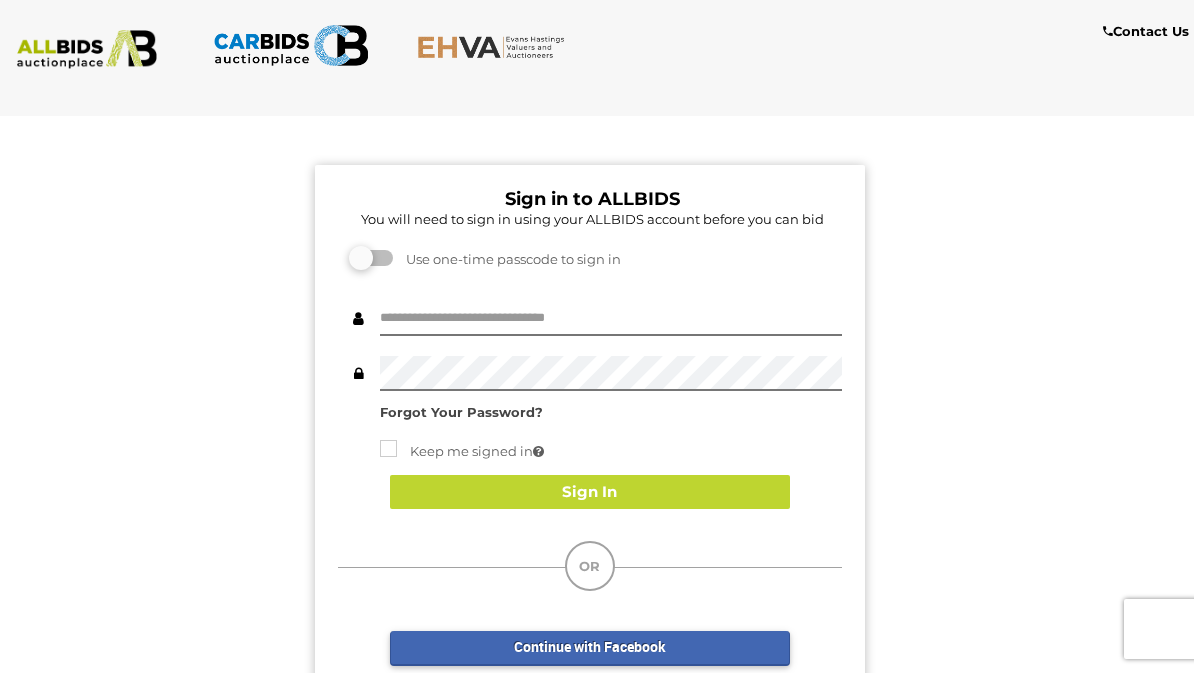 scroll, scrollTop: 0, scrollLeft: 0, axis: both 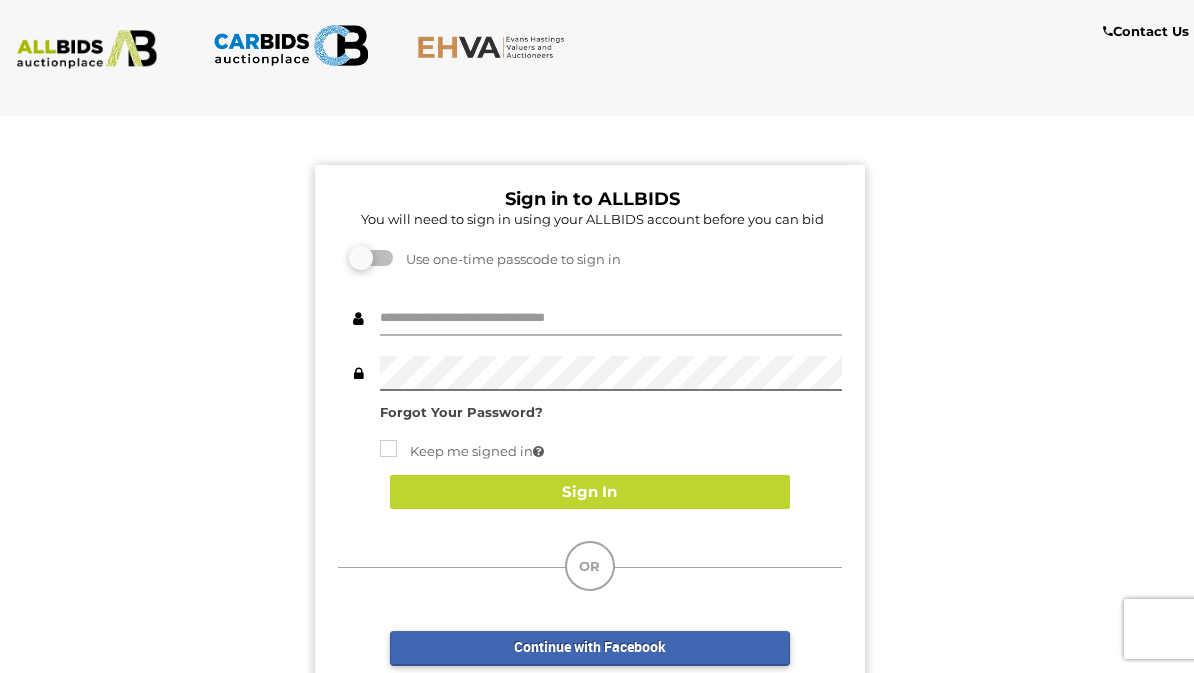 click at bounding box center [611, 318] 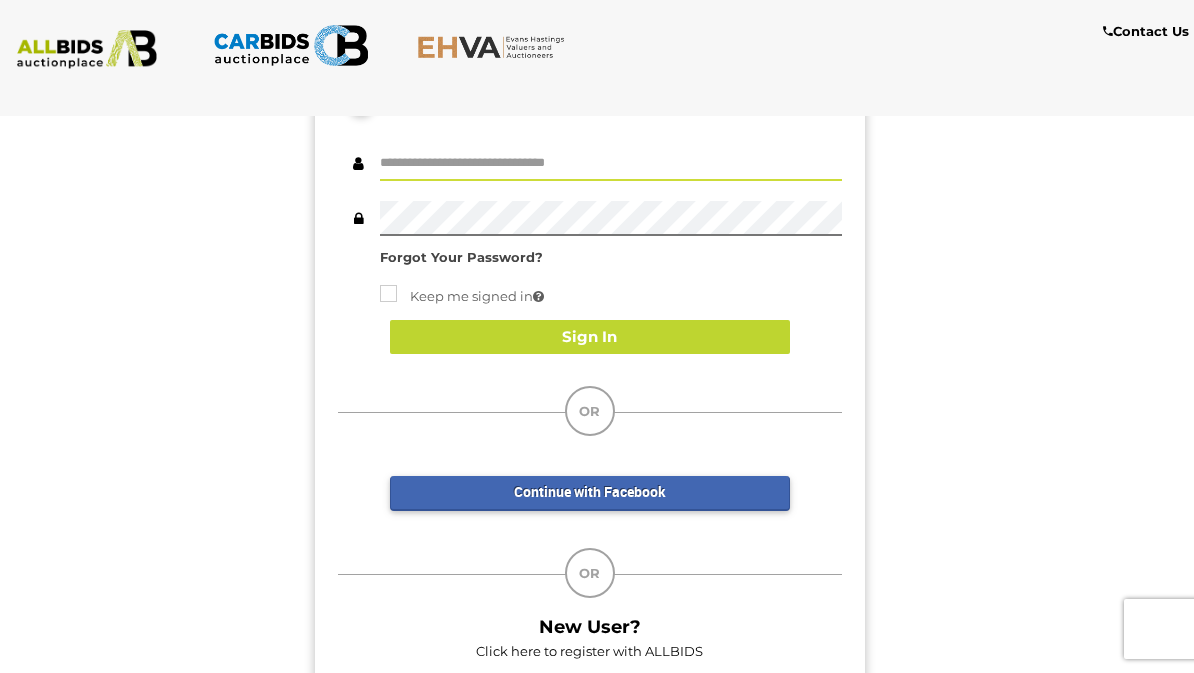 type on "**********" 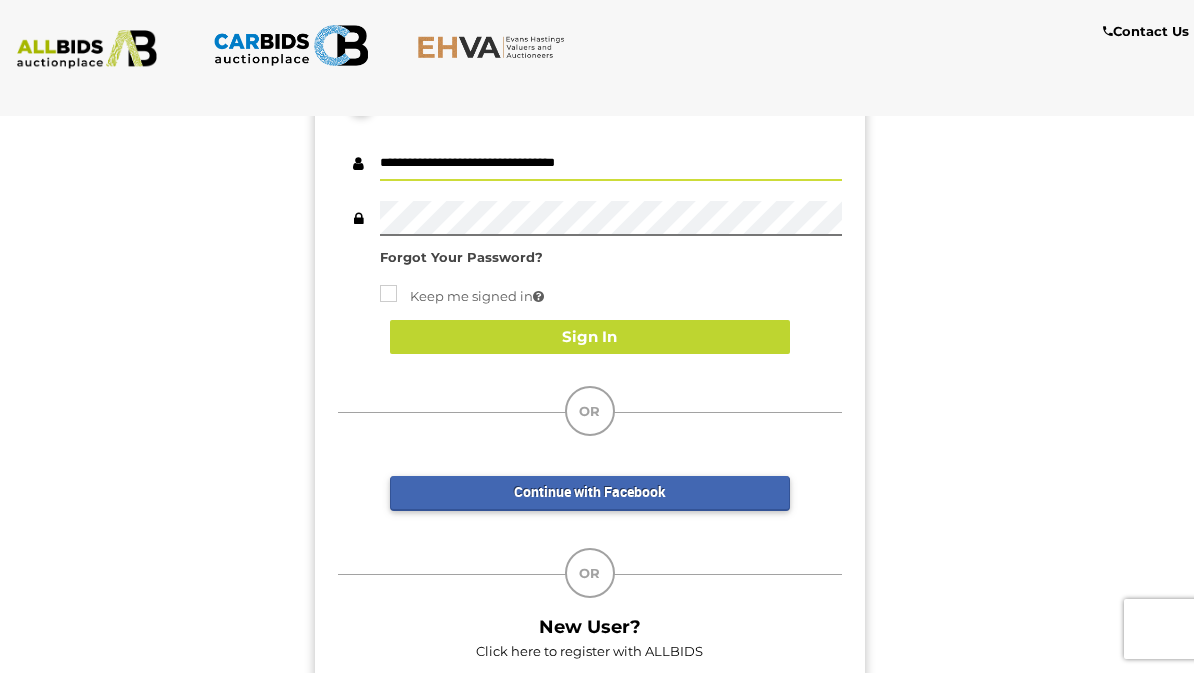click on "Continue with Facebook" at bounding box center (590, 493) 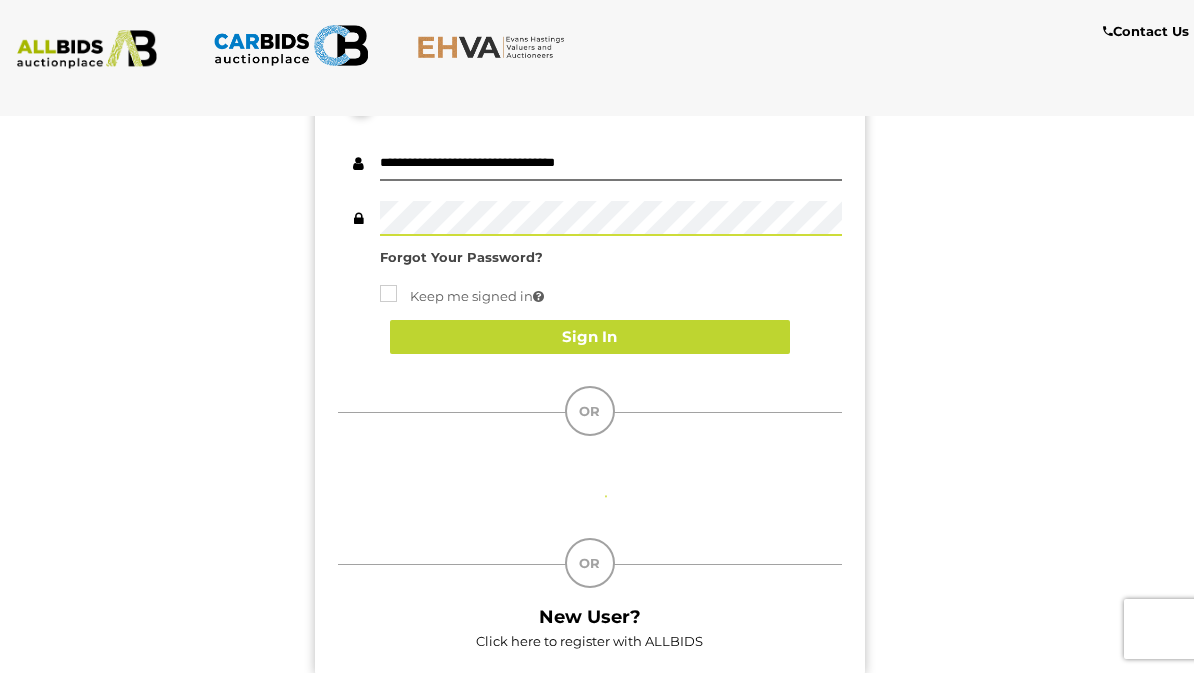 click on "Sign In" at bounding box center [590, 337] 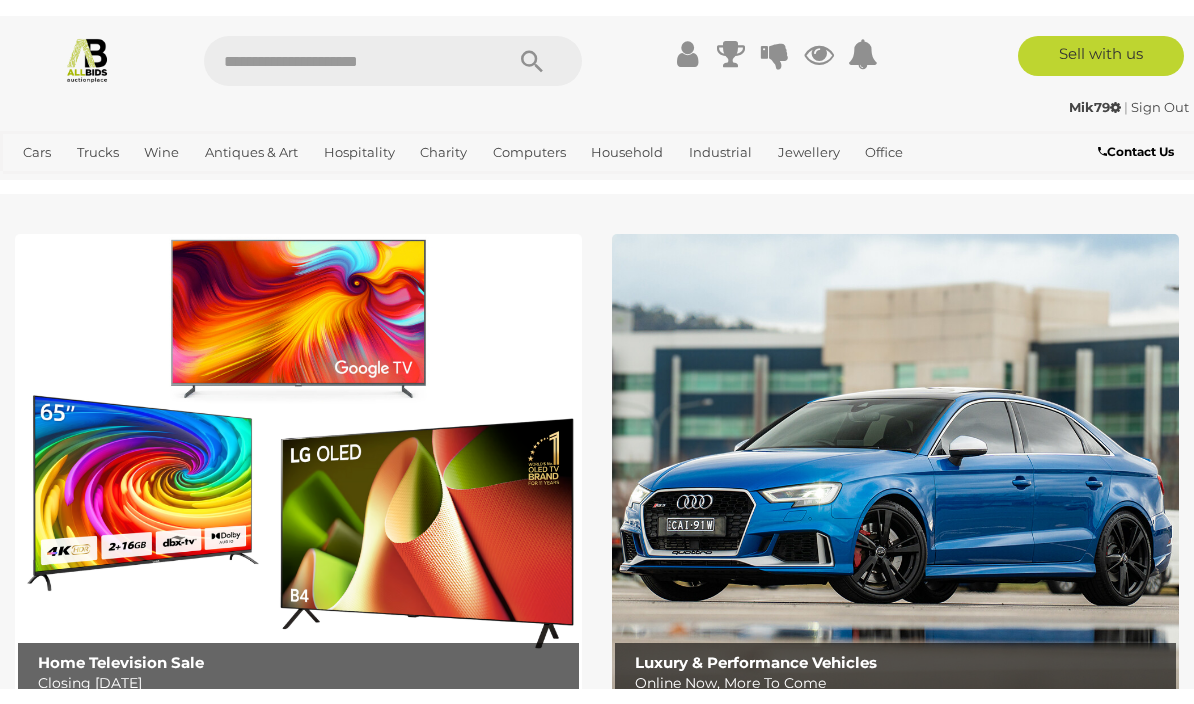 scroll, scrollTop: 0, scrollLeft: 0, axis: both 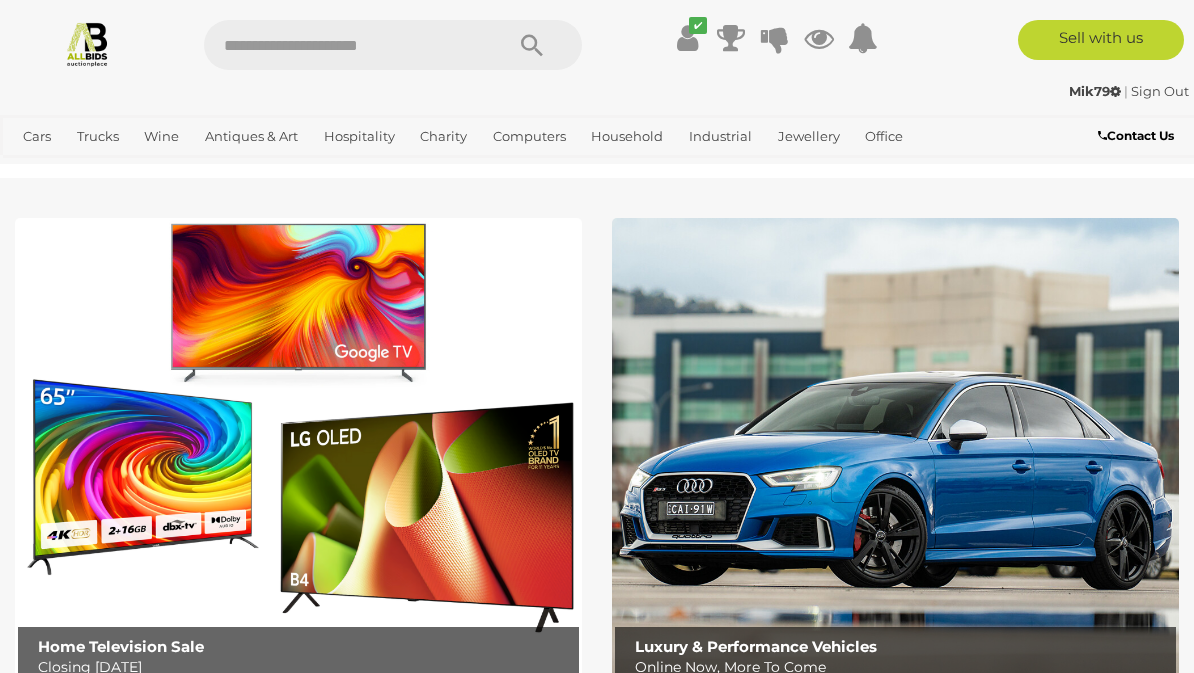 click at bounding box center [343, 45] 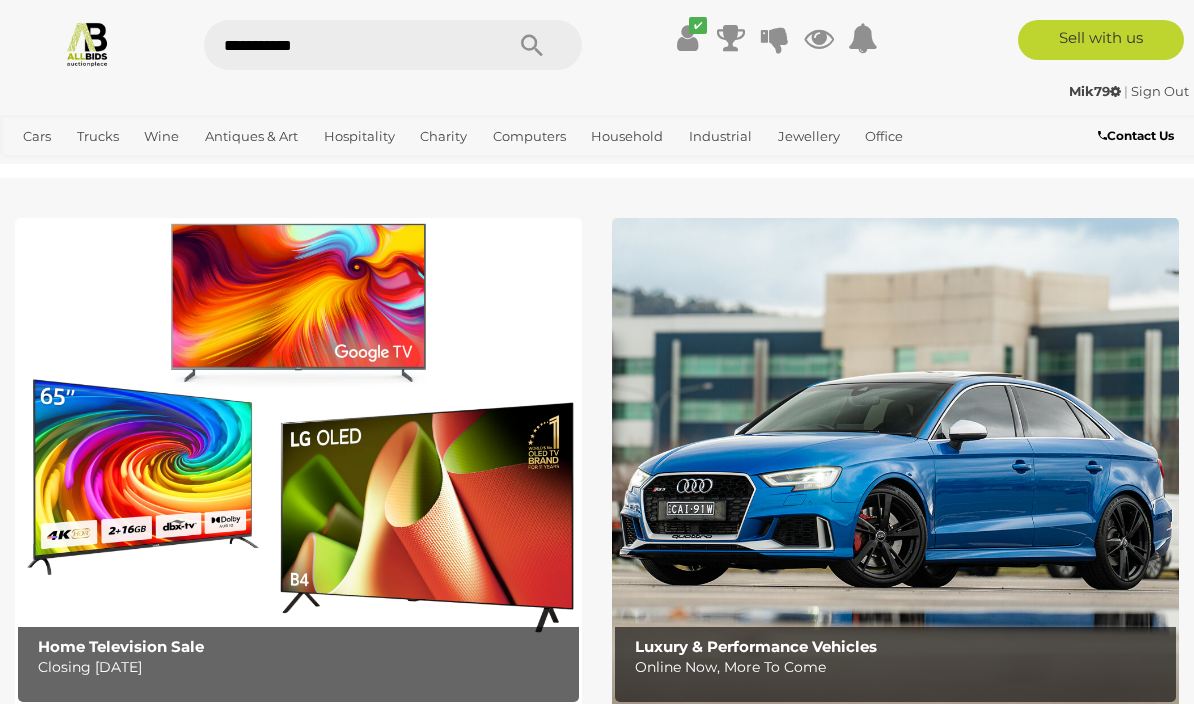 type on "**********" 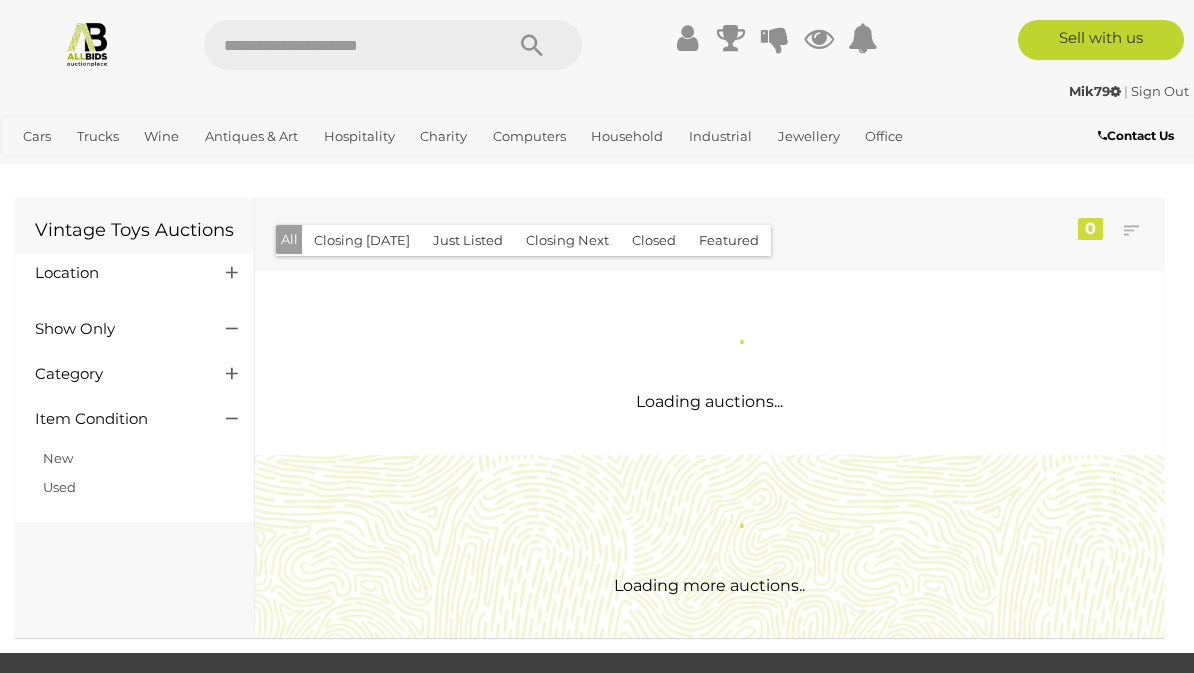 scroll, scrollTop: 0, scrollLeft: 0, axis: both 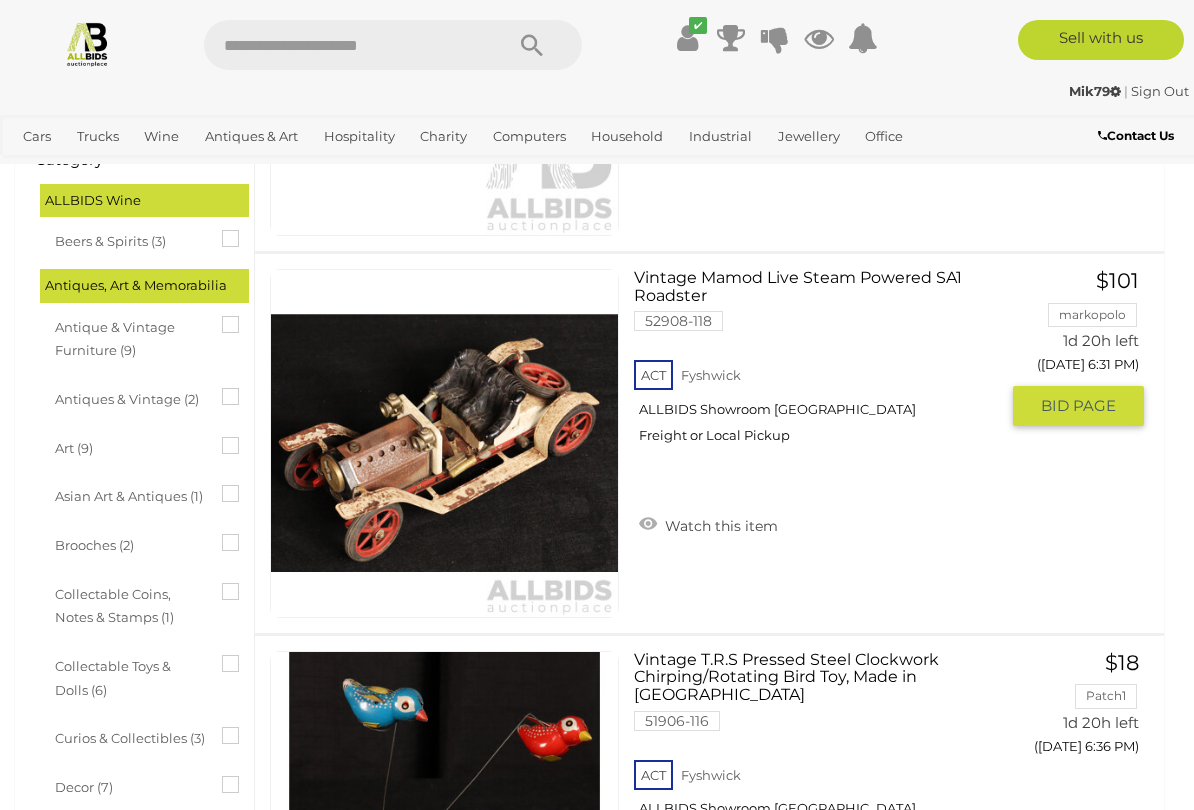 click on "Vintage Mamod Live Steam Powered SA1 Roadster
52908-118
ACT
Fyshwick ALLBIDS Showroom Fyshwick" at bounding box center (823, 364) 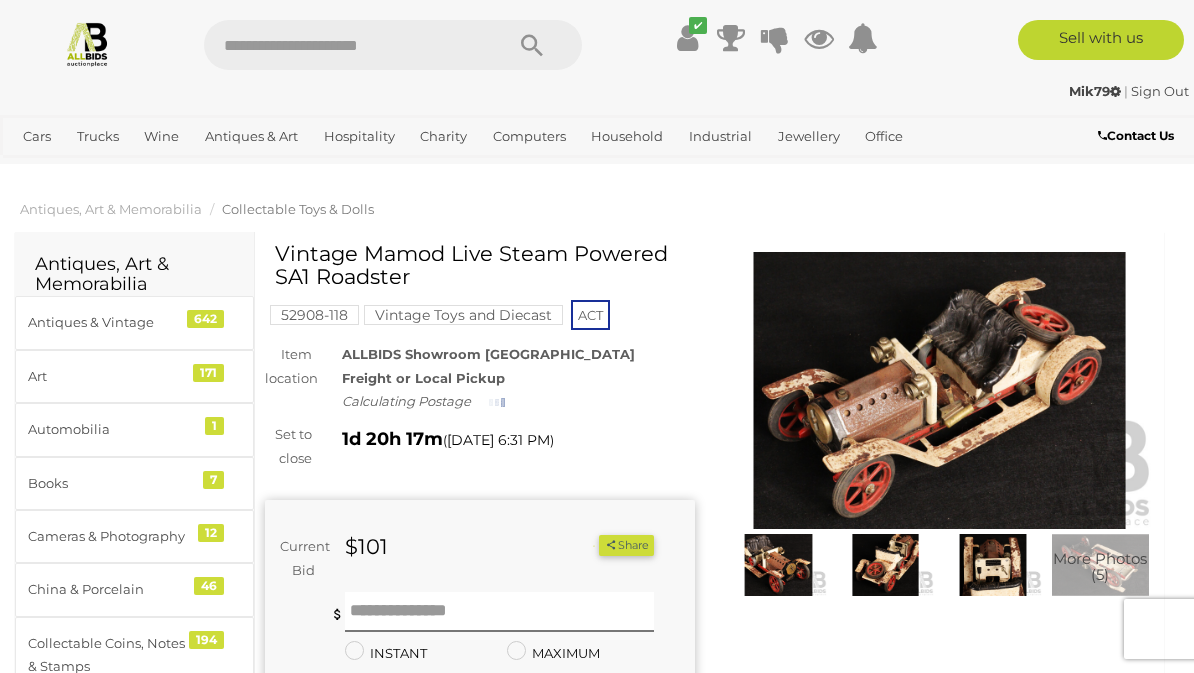 scroll, scrollTop: 0, scrollLeft: 0, axis: both 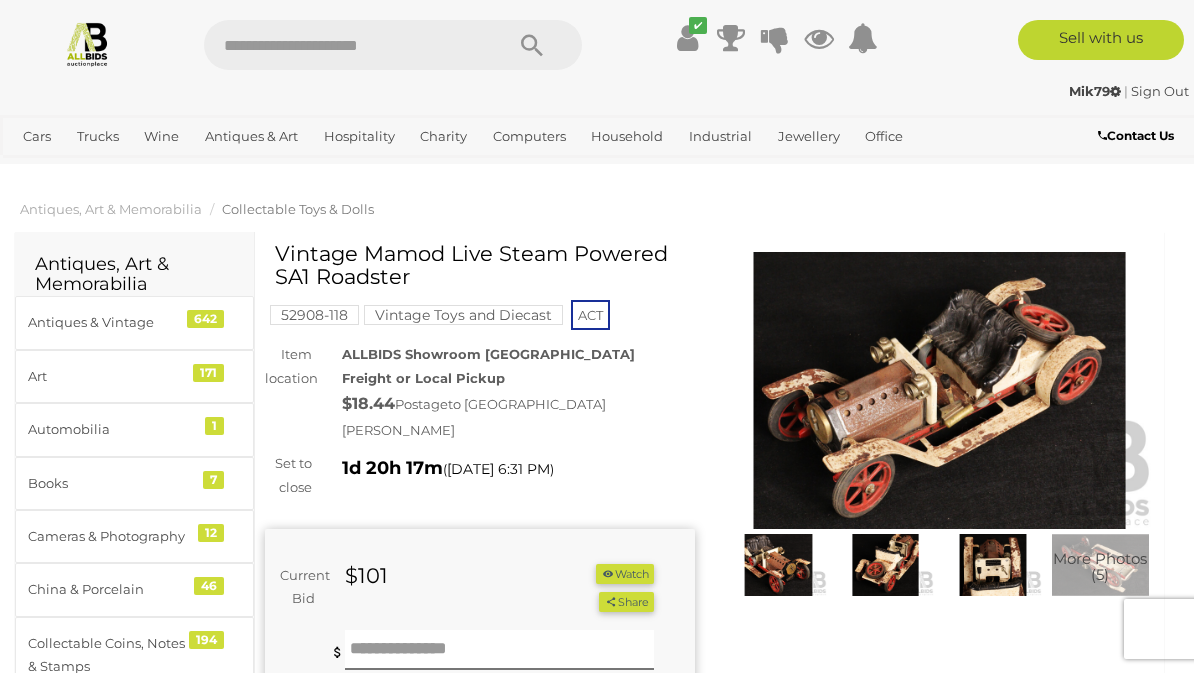 click on "Vintage Toys and Diecast" at bounding box center [463, 315] 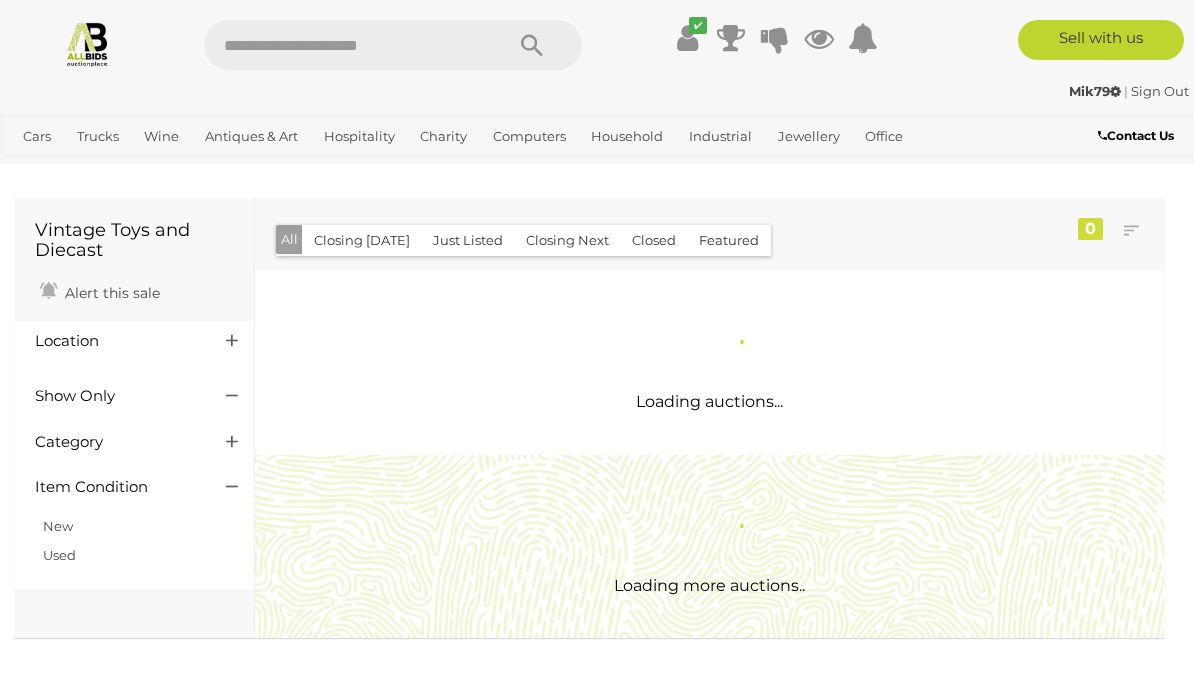 scroll, scrollTop: 0, scrollLeft: 0, axis: both 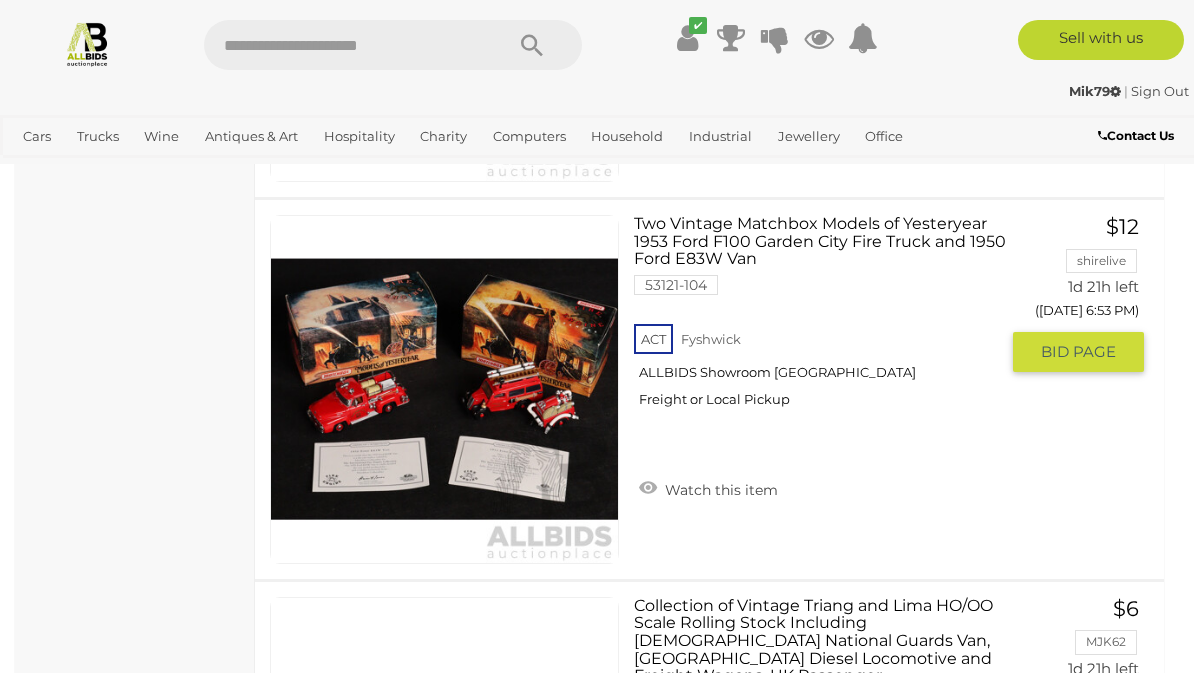 click on "Watch this item" at bounding box center (708, 488) 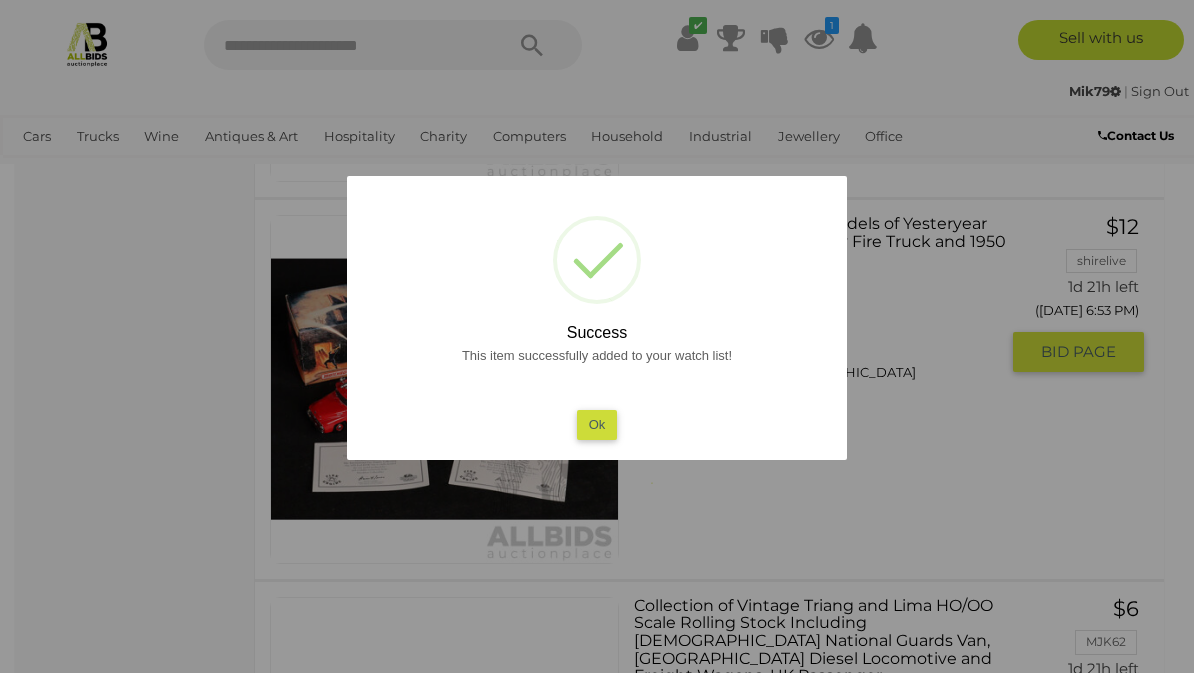 click on "Ok" at bounding box center [597, 424] 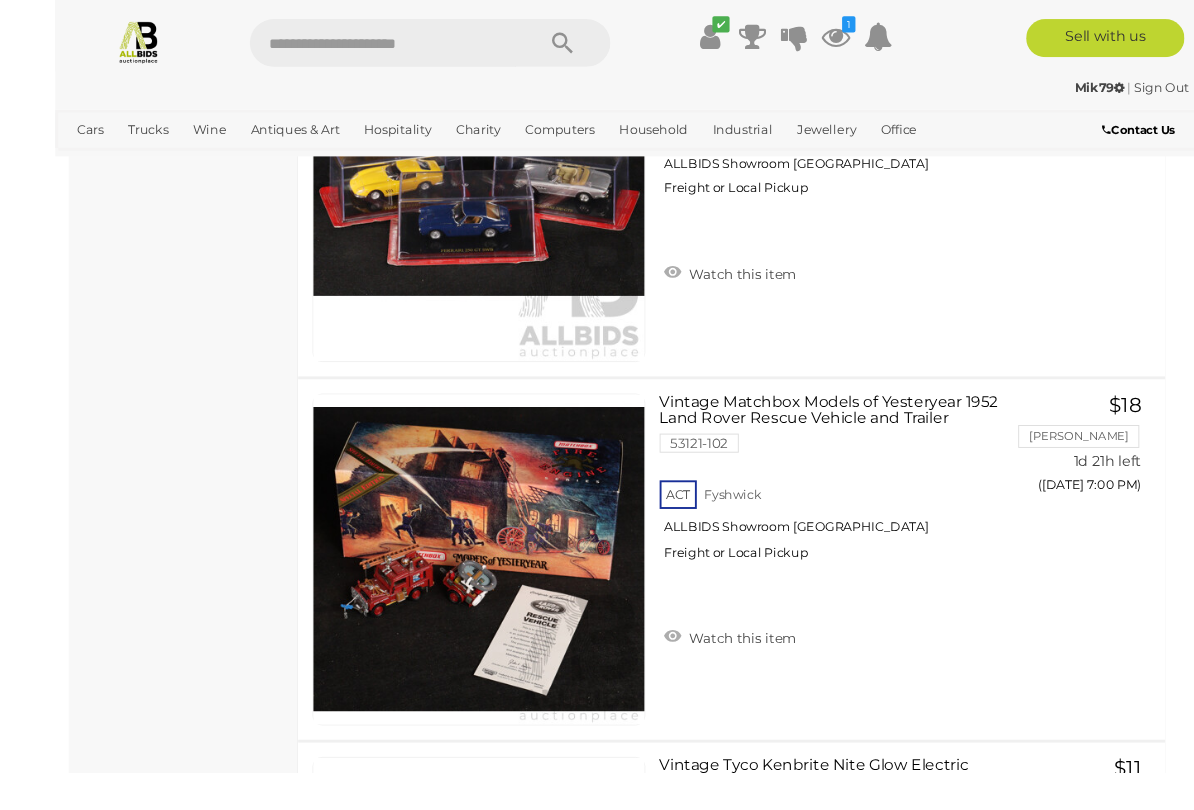 scroll, scrollTop: 10309, scrollLeft: 0, axis: vertical 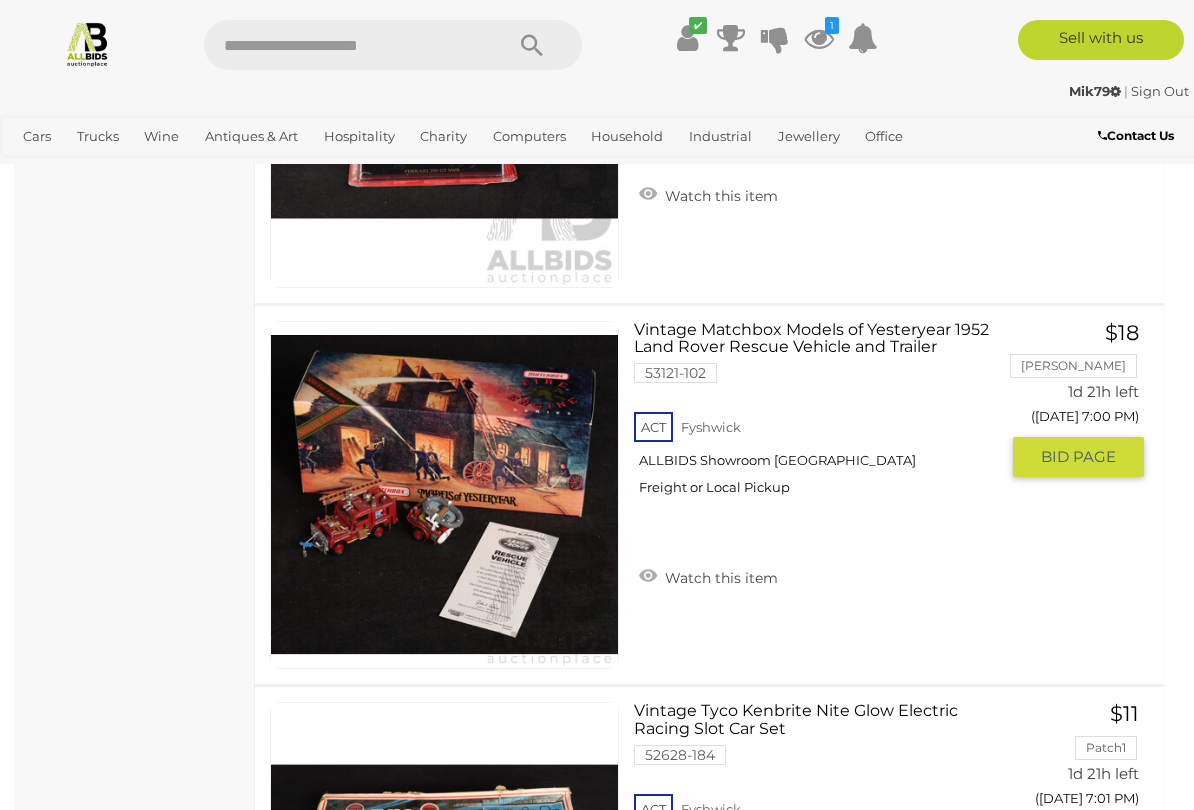 click on "Watch this item" at bounding box center (708, 576) 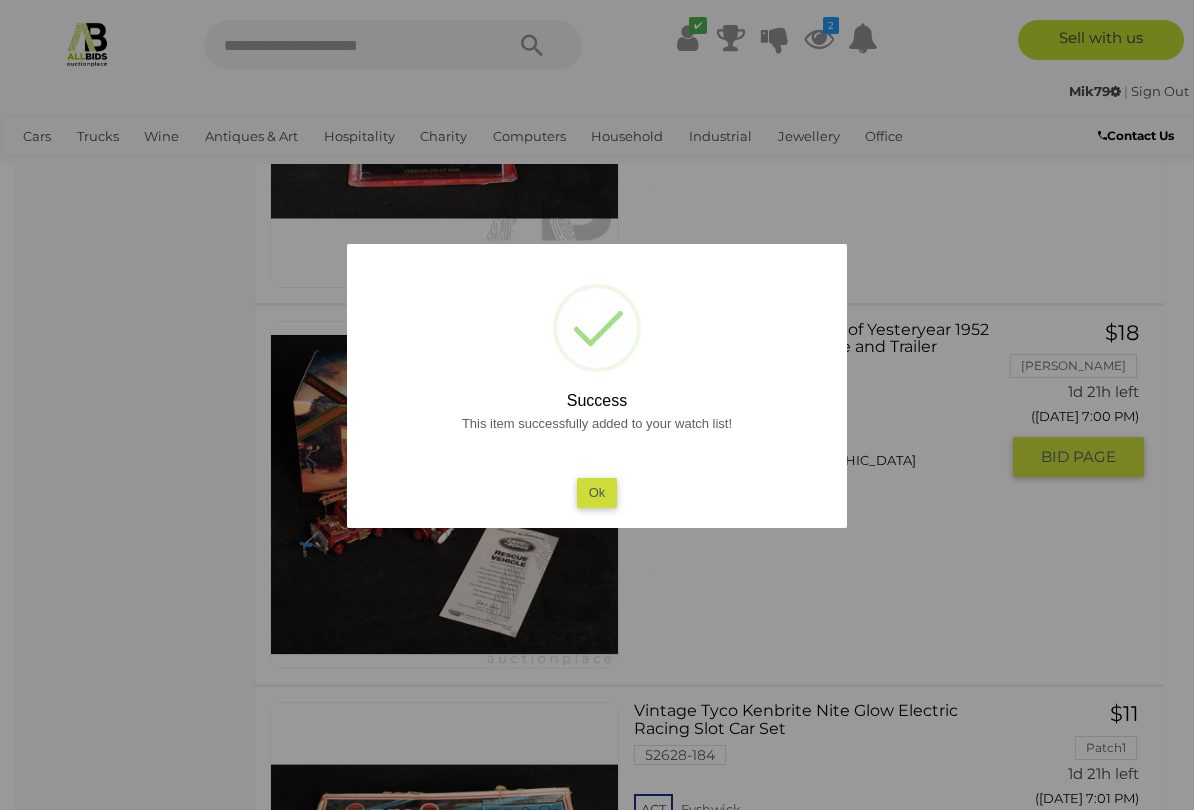 click on "Ok" at bounding box center [597, 492] 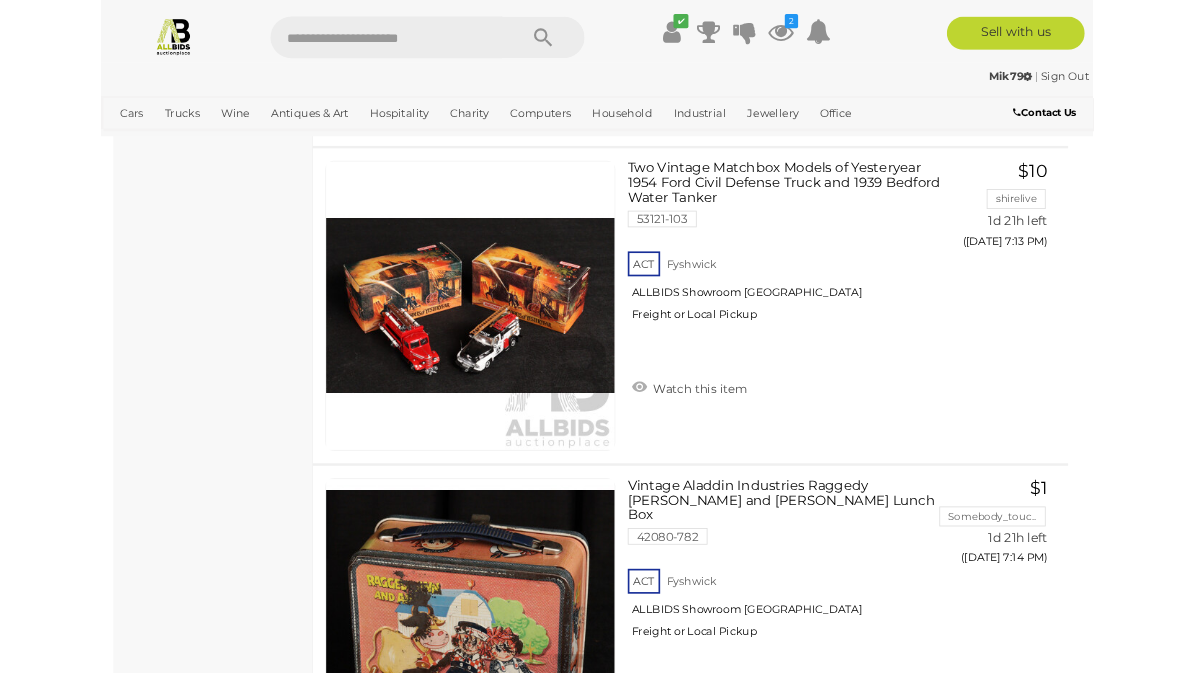 scroll, scrollTop: 15392, scrollLeft: 0, axis: vertical 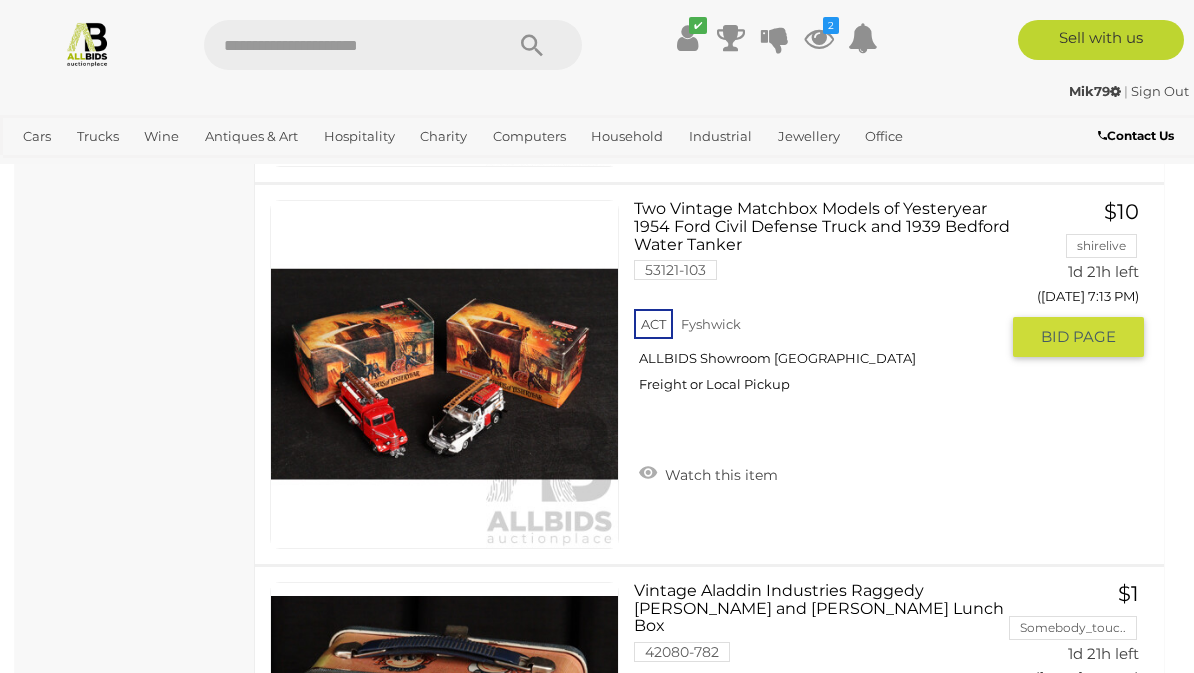 click on "Watch this item" at bounding box center [708, 473] 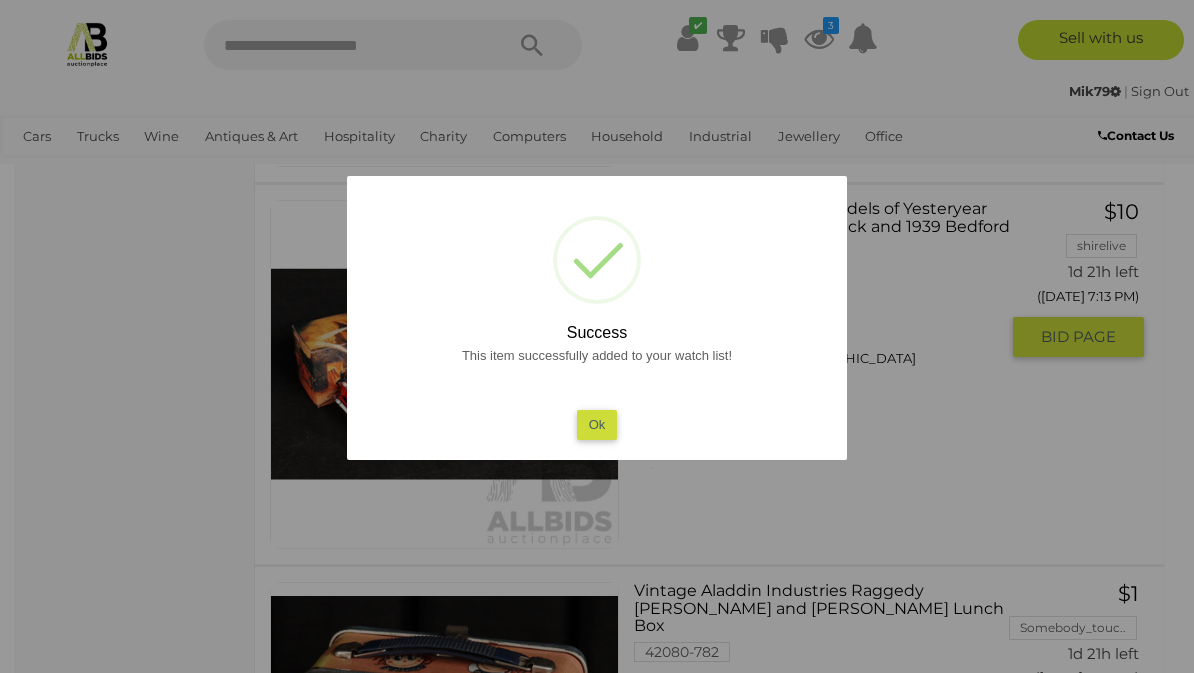 click on "Ok" at bounding box center (597, 424) 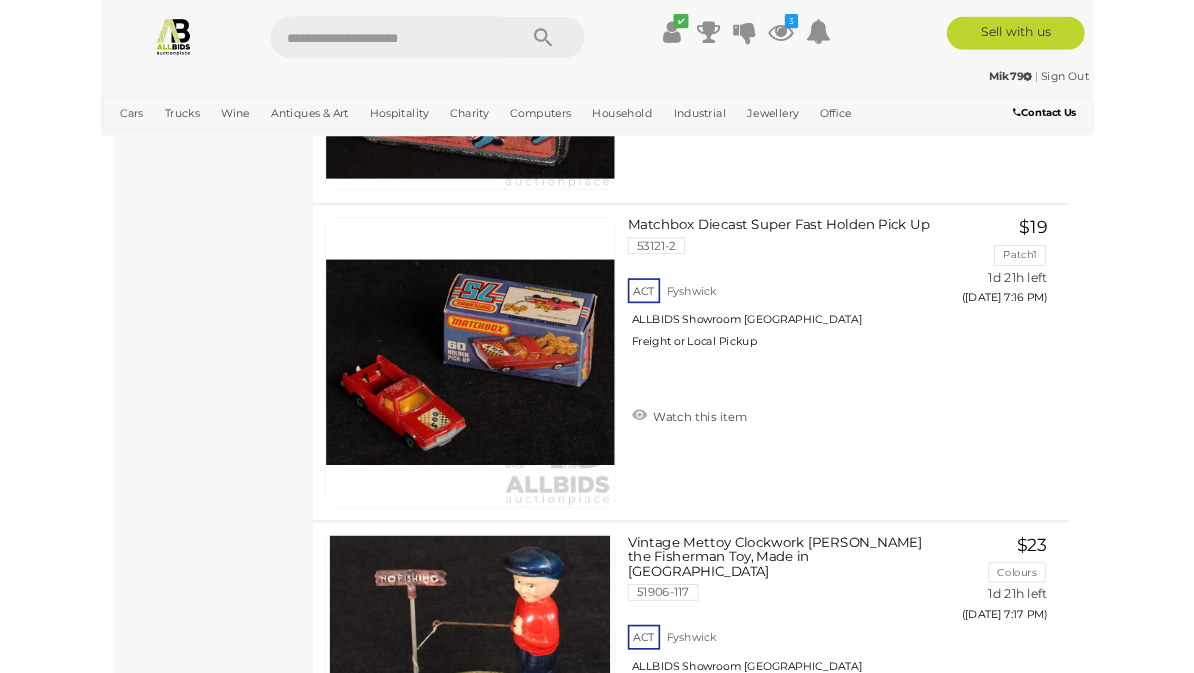 scroll, scrollTop: 16093, scrollLeft: 0, axis: vertical 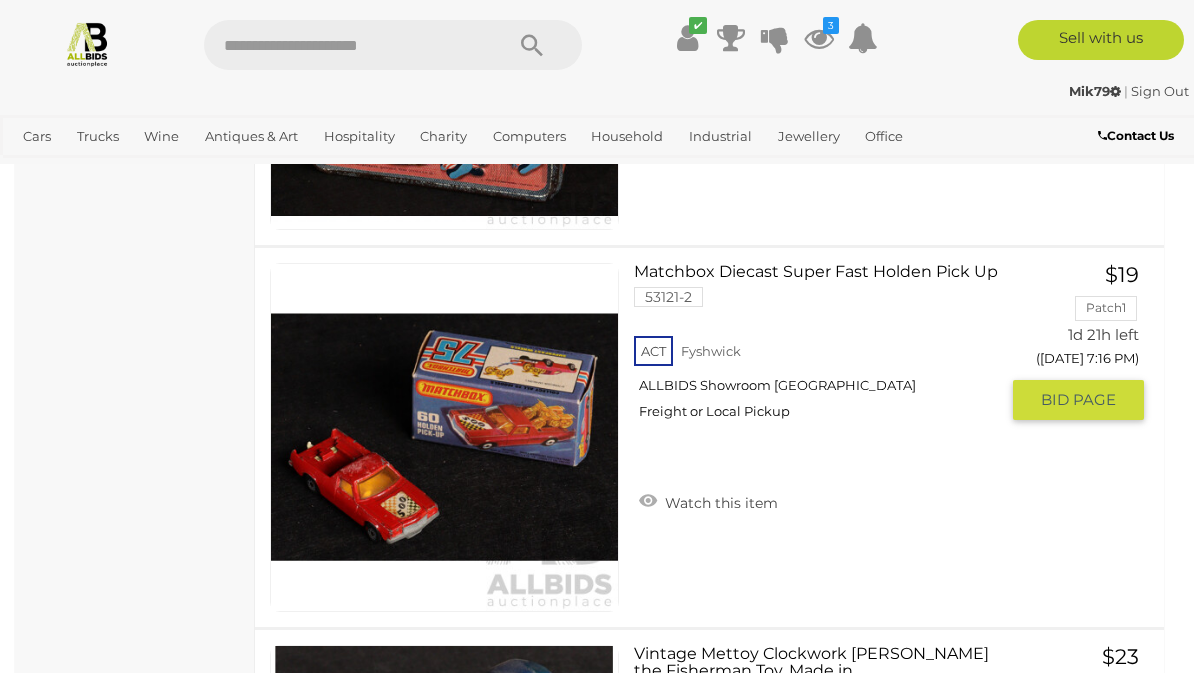 click at bounding box center [444, 437] 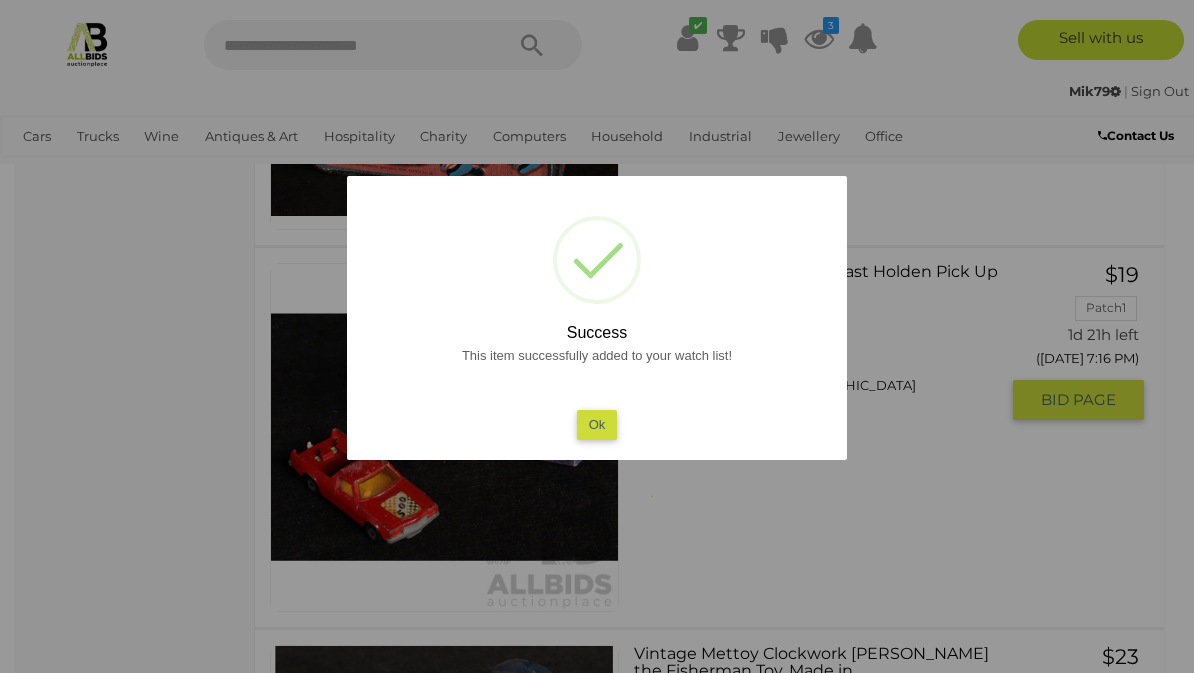 click on "Ok" at bounding box center (597, 424) 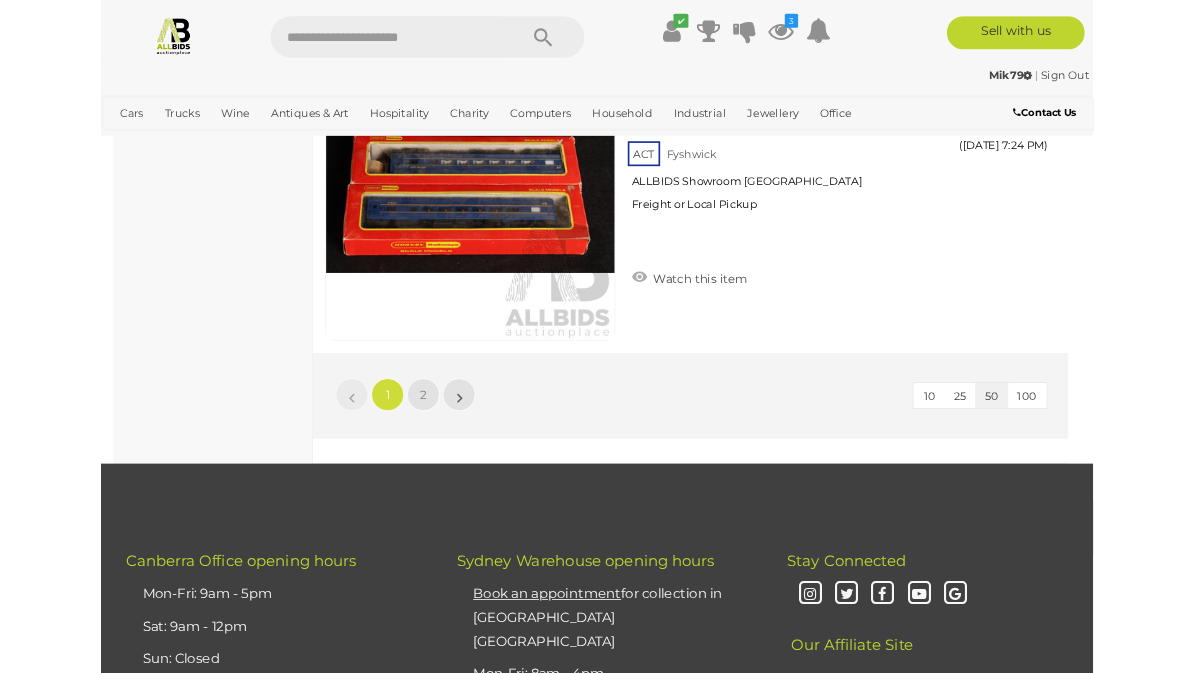 scroll, scrollTop: 18957, scrollLeft: 0, axis: vertical 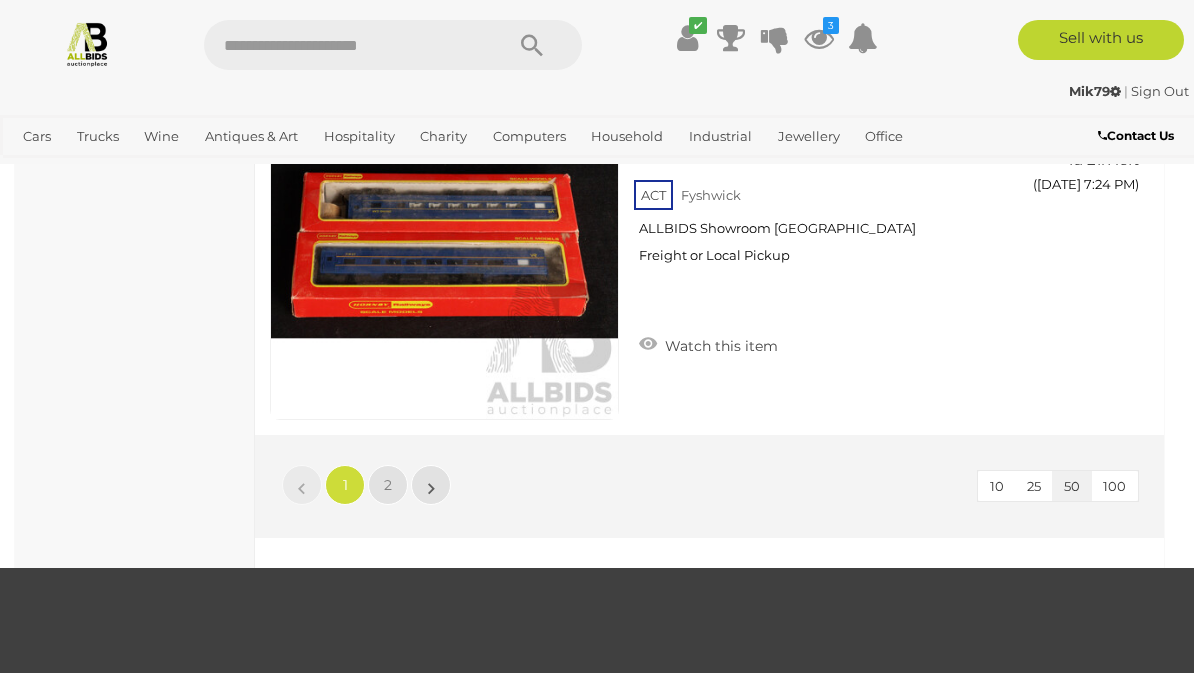 click on "»" at bounding box center [431, 485] 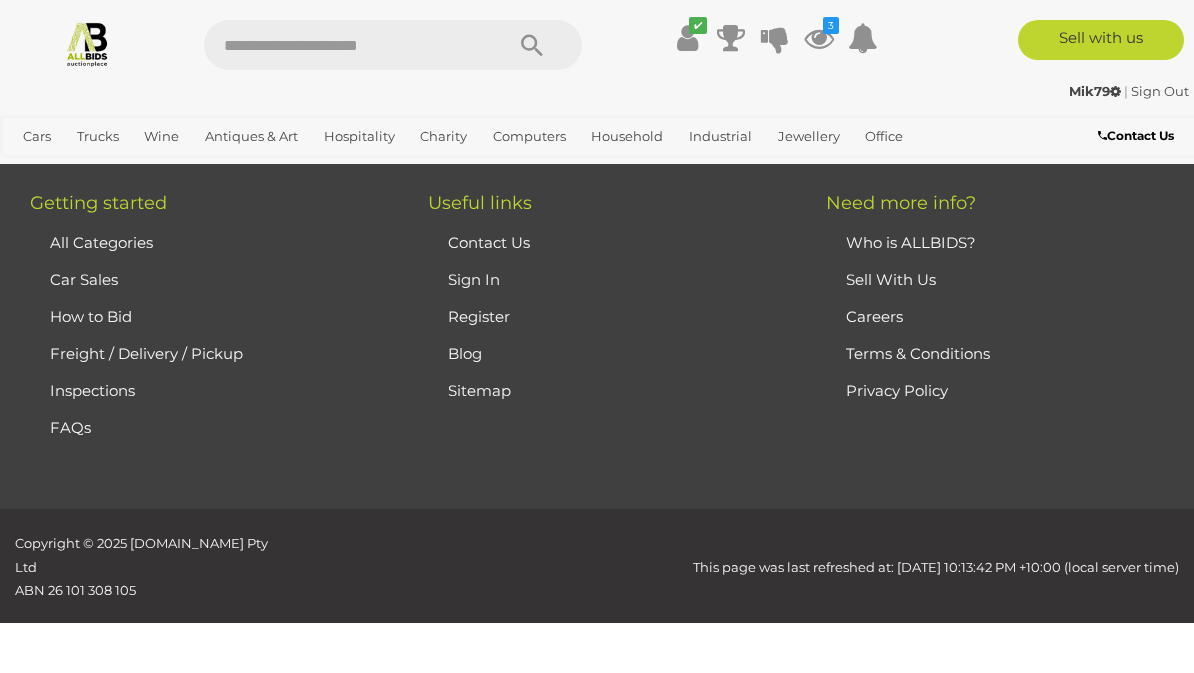 scroll, scrollTop: 104, scrollLeft: 0, axis: vertical 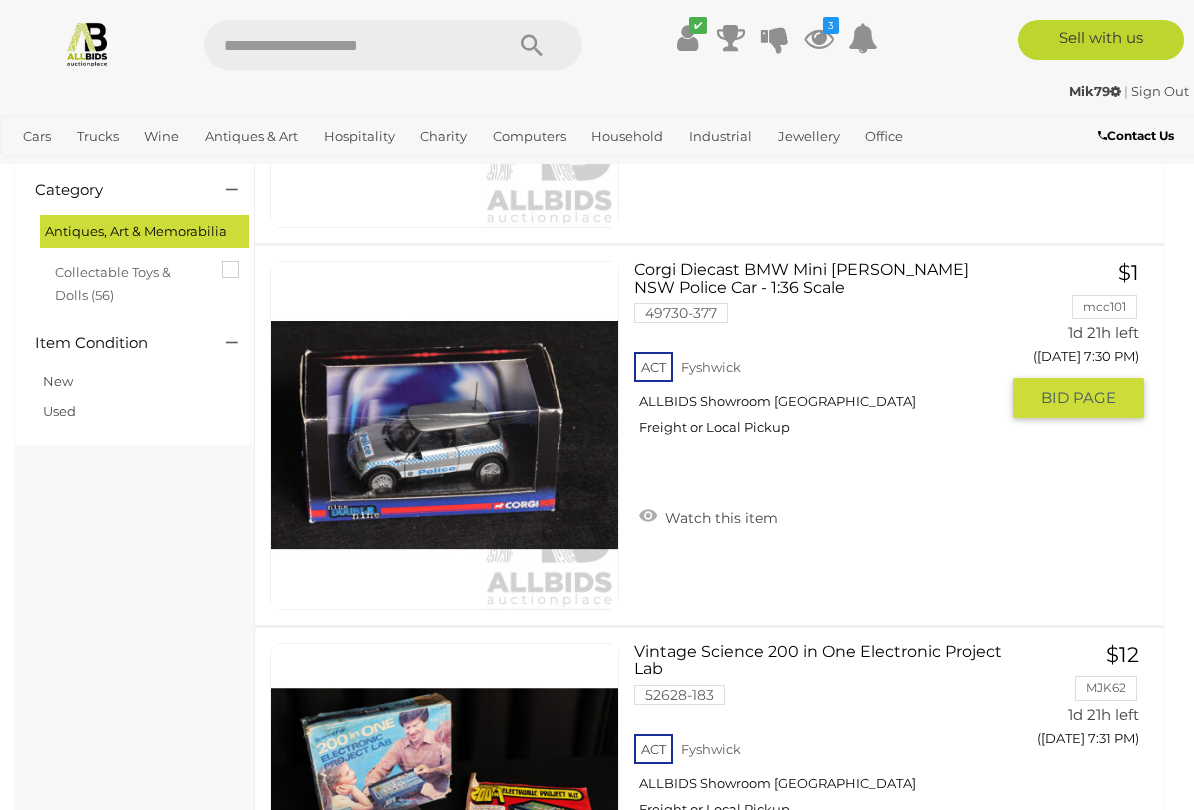 click on "Watch this item" at bounding box center (708, 516) 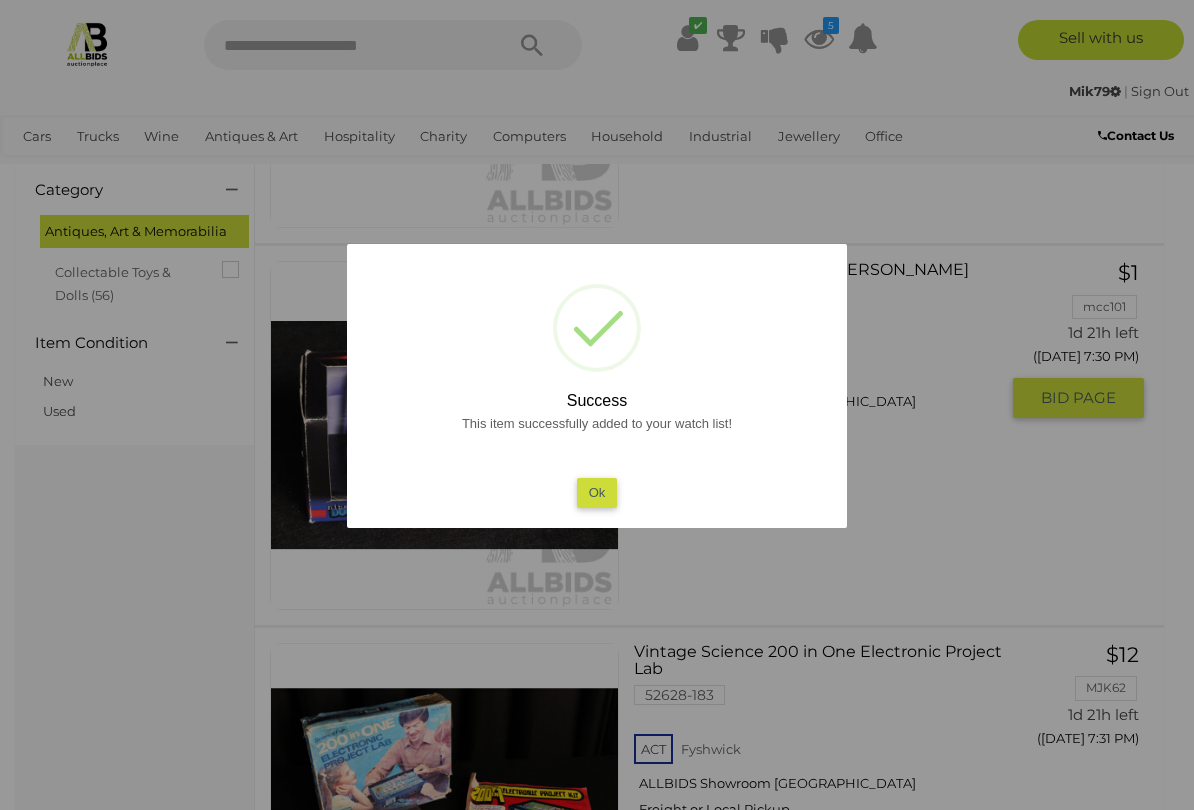 click on "Ok" at bounding box center (597, 492) 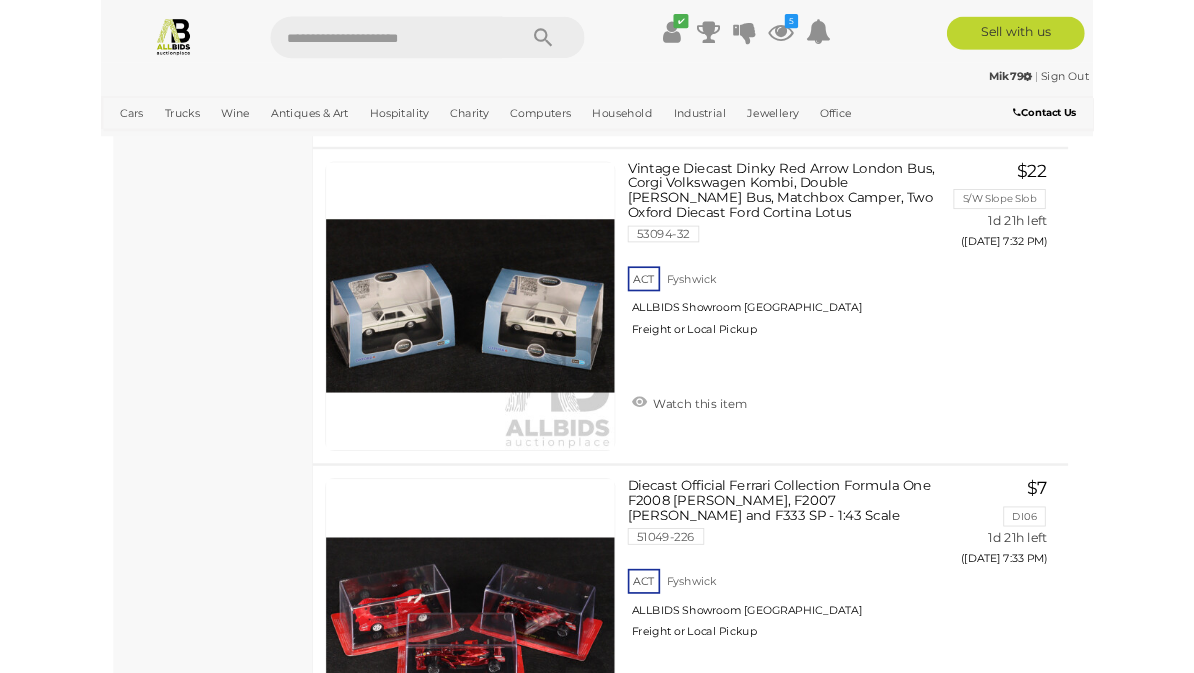 scroll, scrollTop: 1271, scrollLeft: 0, axis: vertical 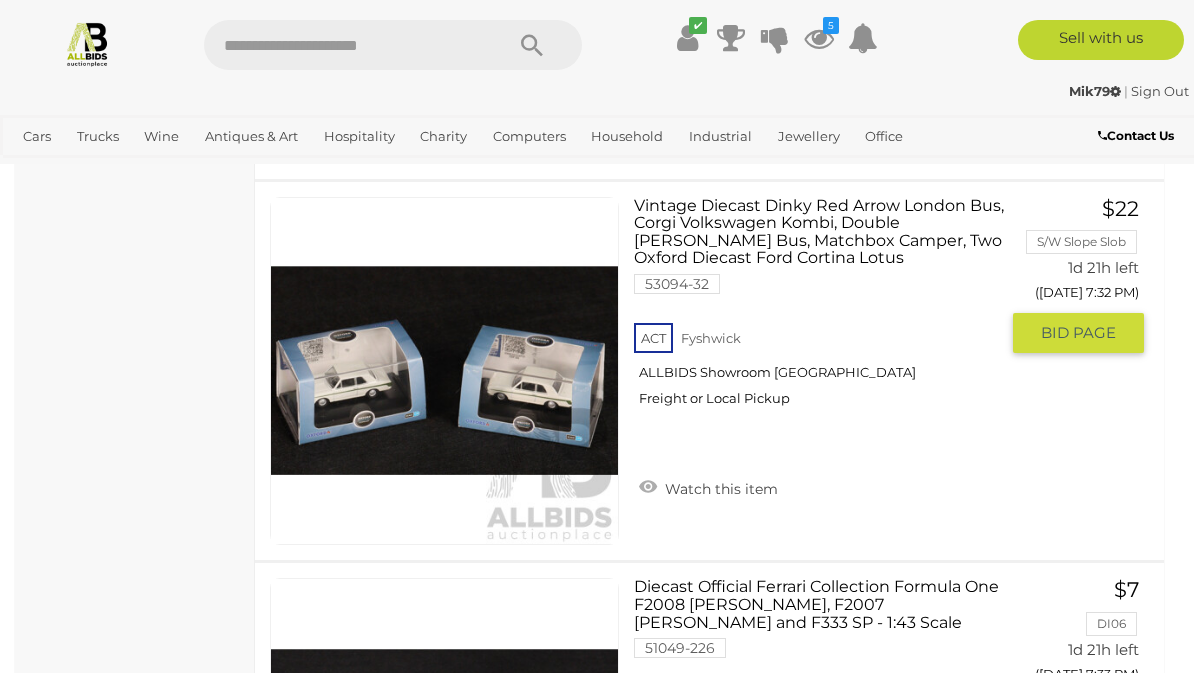 click at bounding box center (444, 371) 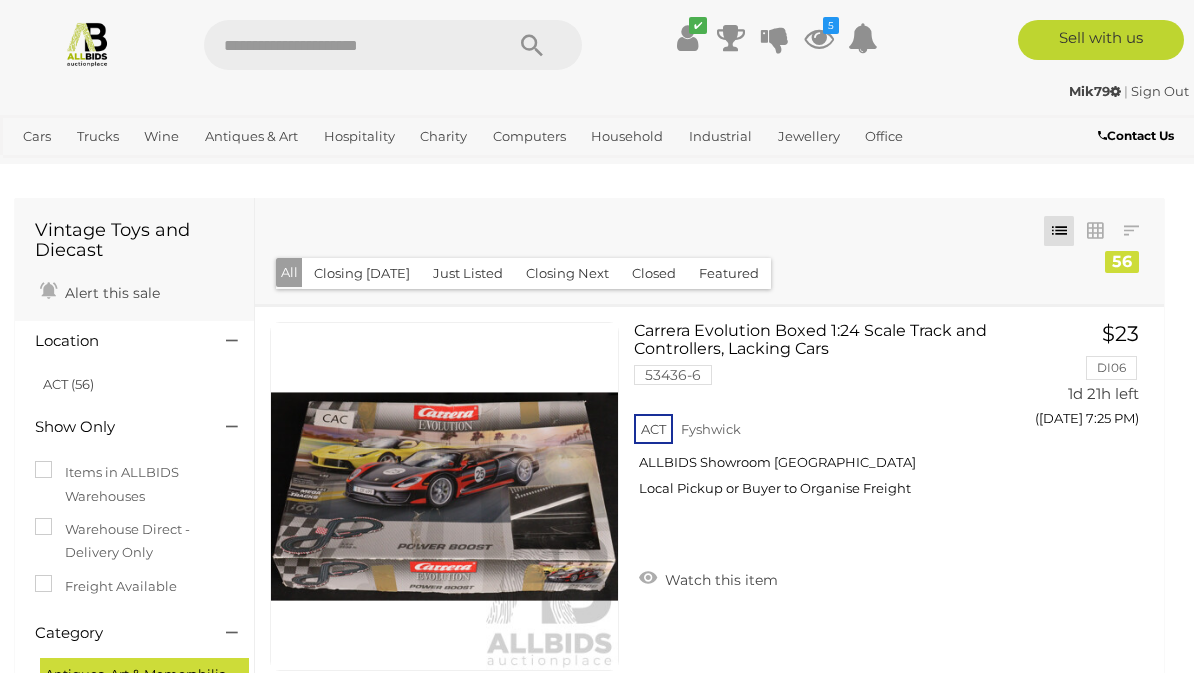 scroll, scrollTop: 1271, scrollLeft: 0, axis: vertical 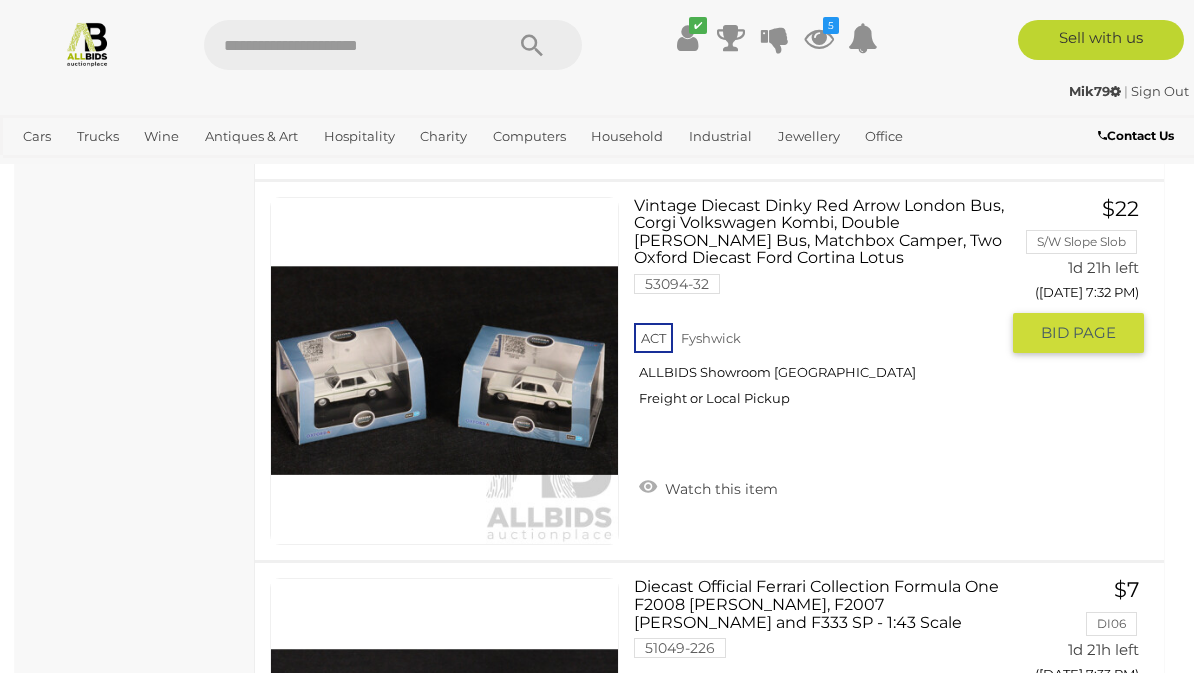 click on "Watch this item" at bounding box center (708, 487) 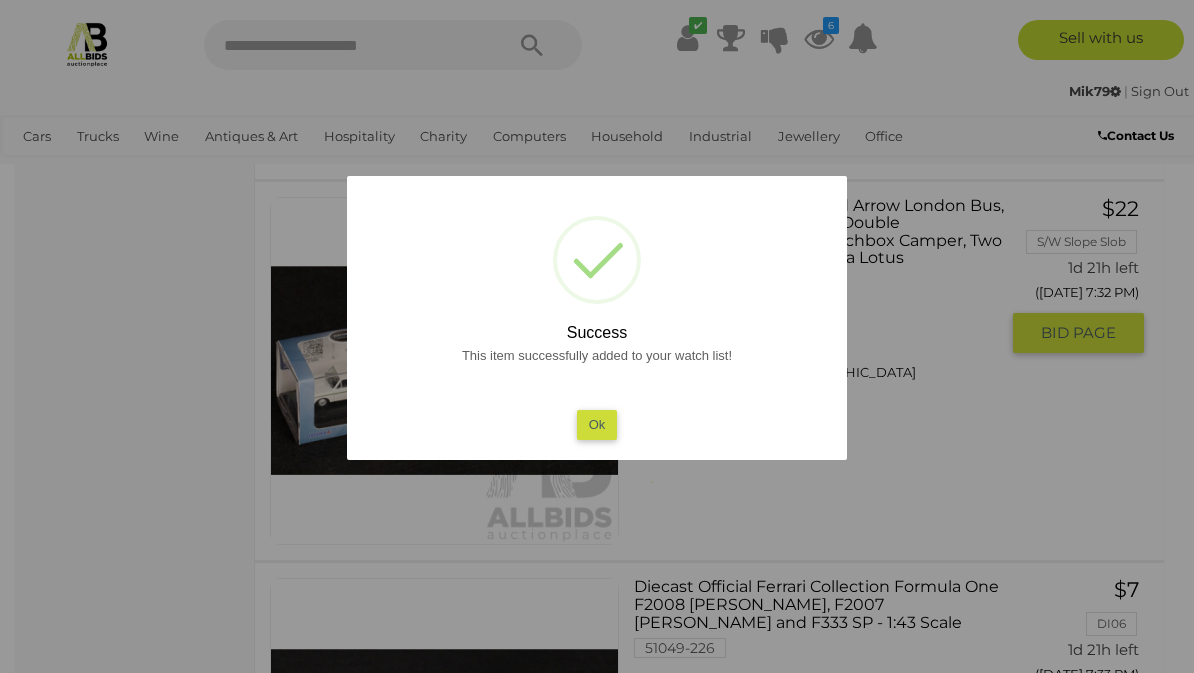 click on "Ok" at bounding box center (597, 424) 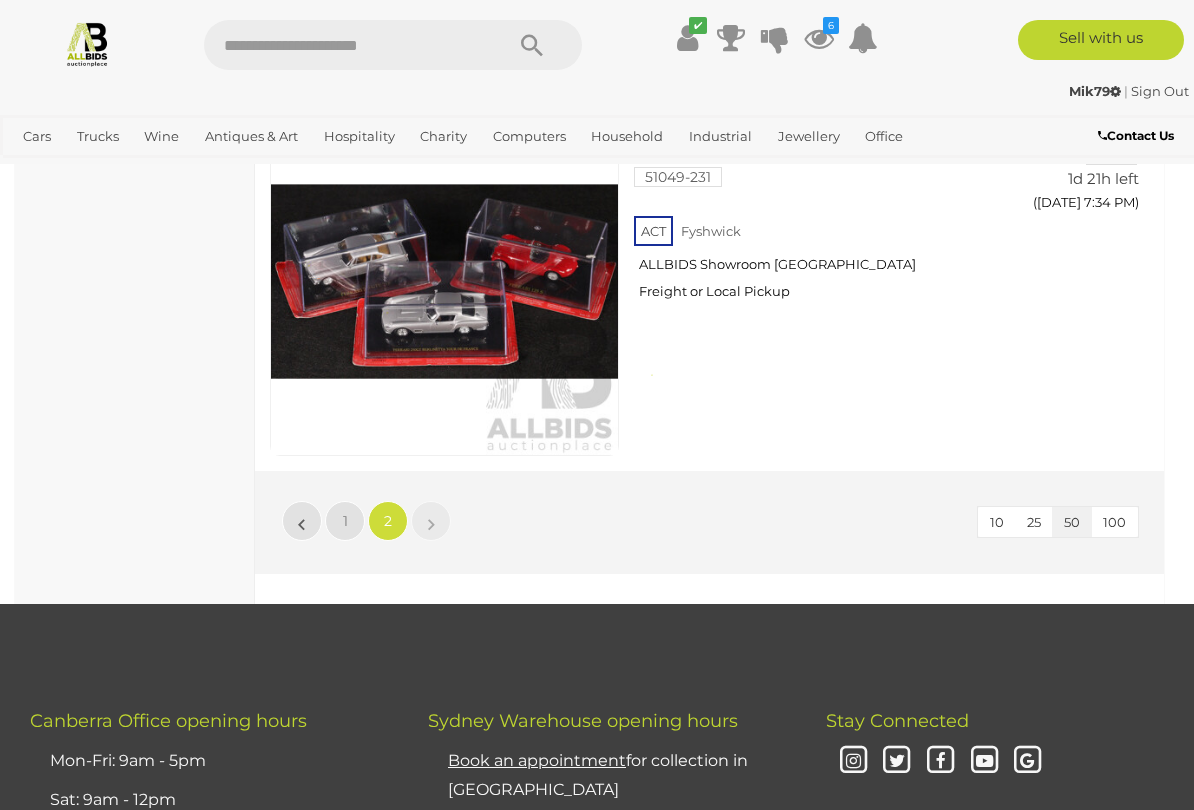 scroll, scrollTop: 2139, scrollLeft: 0, axis: vertical 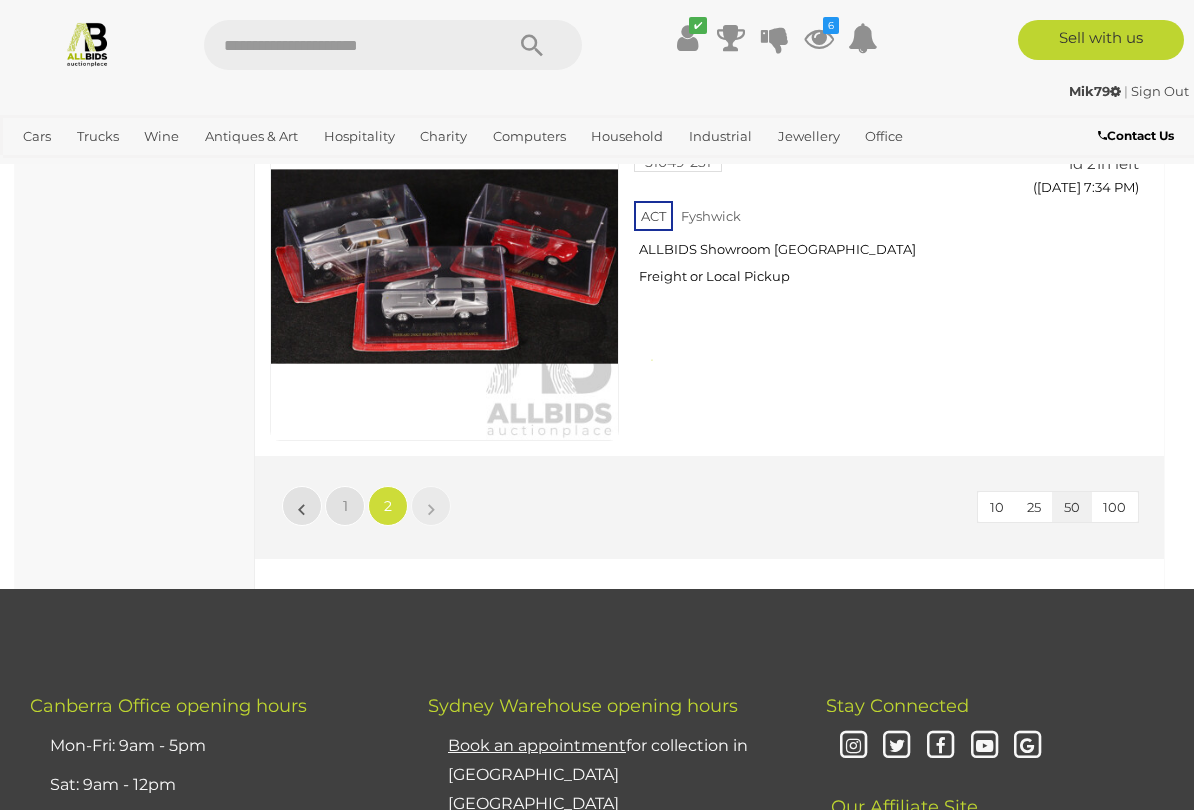 click on "»" at bounding box center (431, 506) 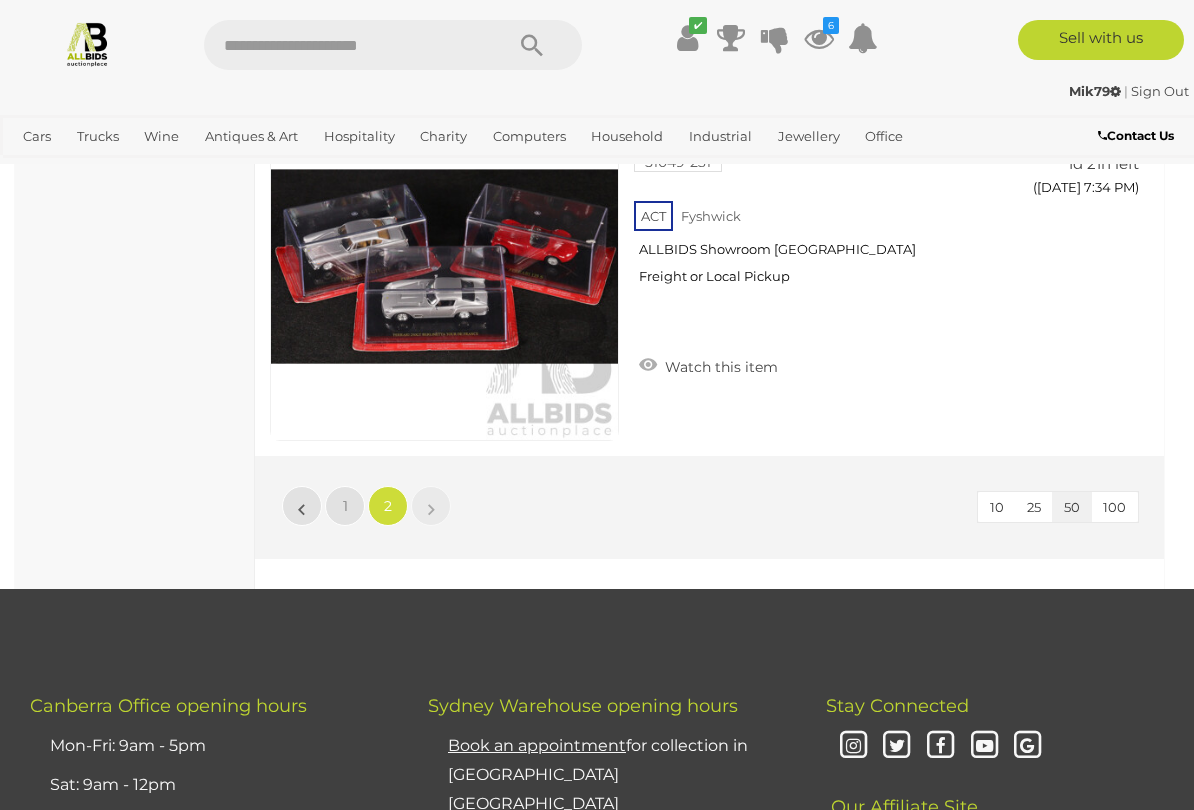 click on "»" at bounding box center [431, 506] 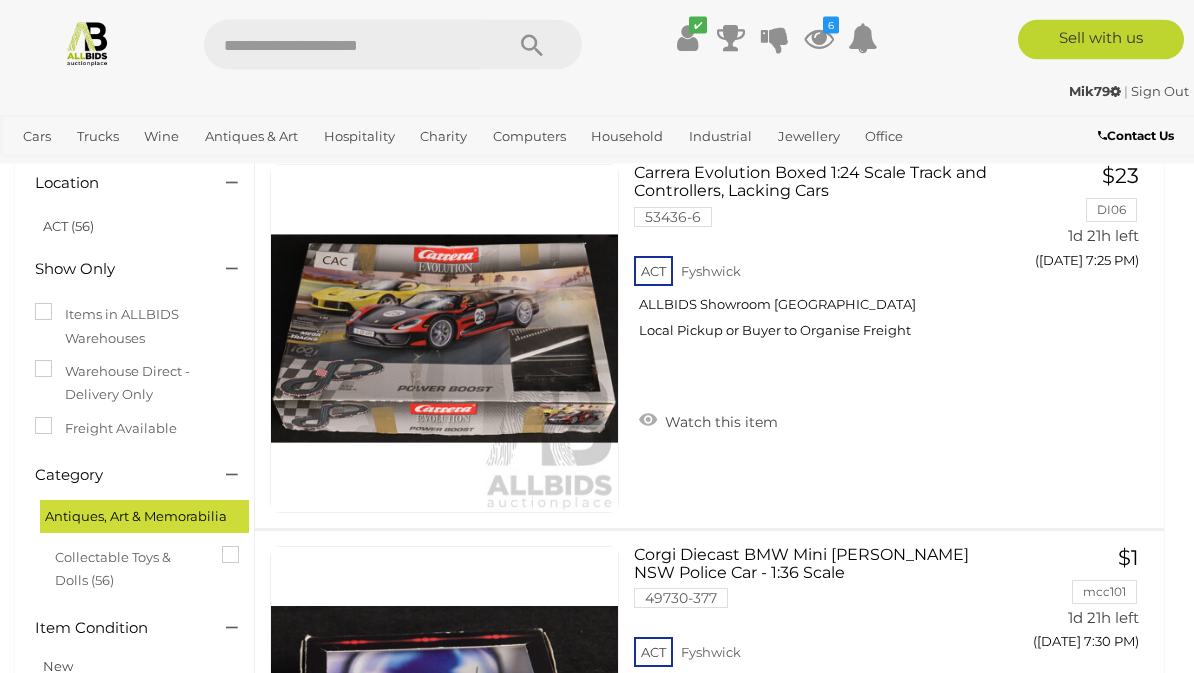 scroll, scrollTop: 0, scrollLeft: 0, axis: both 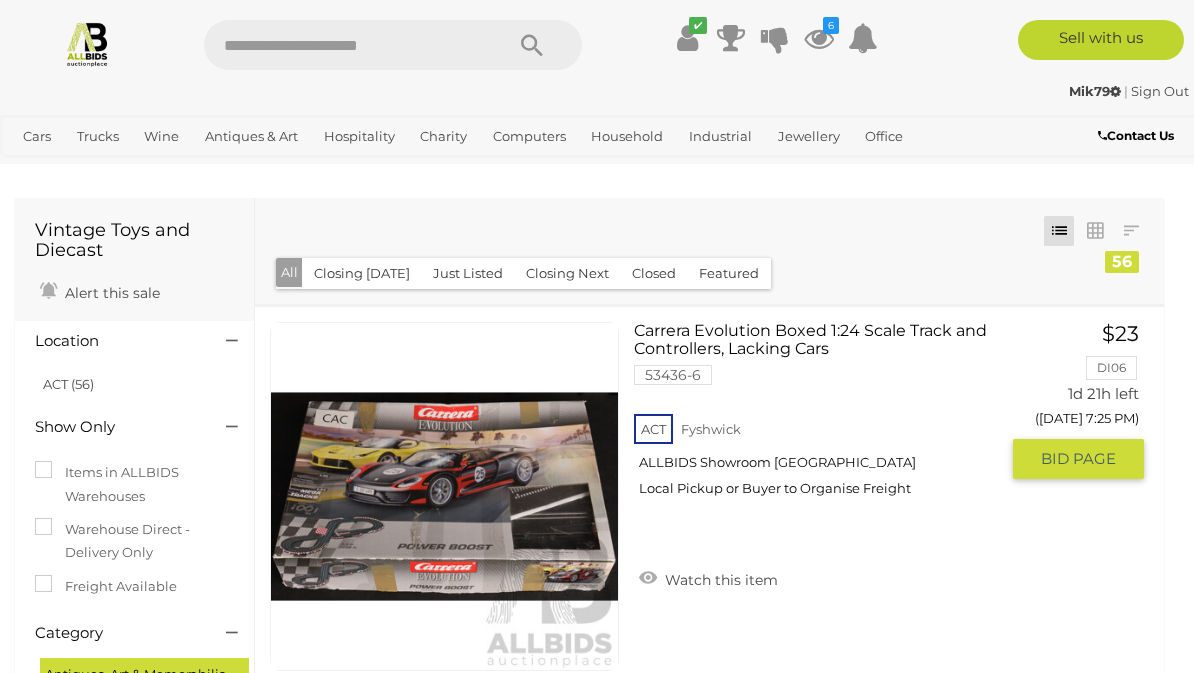click on "Carrera Evolution Boxed 1:24 Scale Track and Controllers, Lacking Cars
53436-6
ACT
Fyshwick" at bounding box center (823, 417) 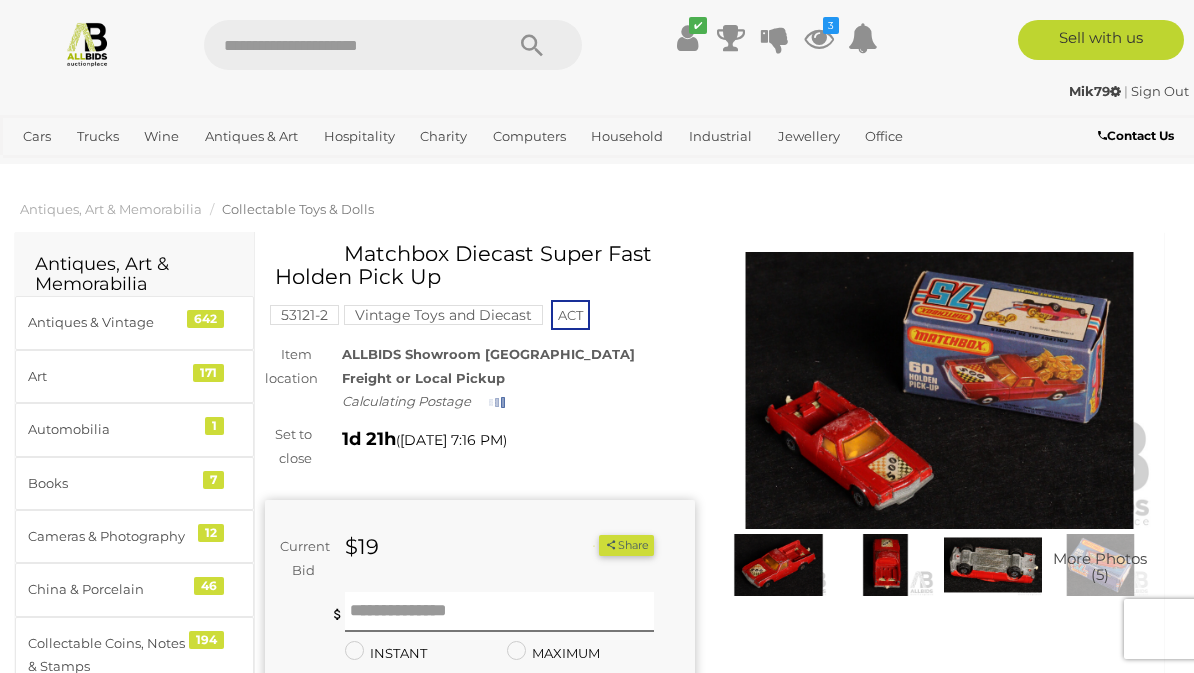 scroll, scrollTop: 0, scrollLeft: 0, axis: both 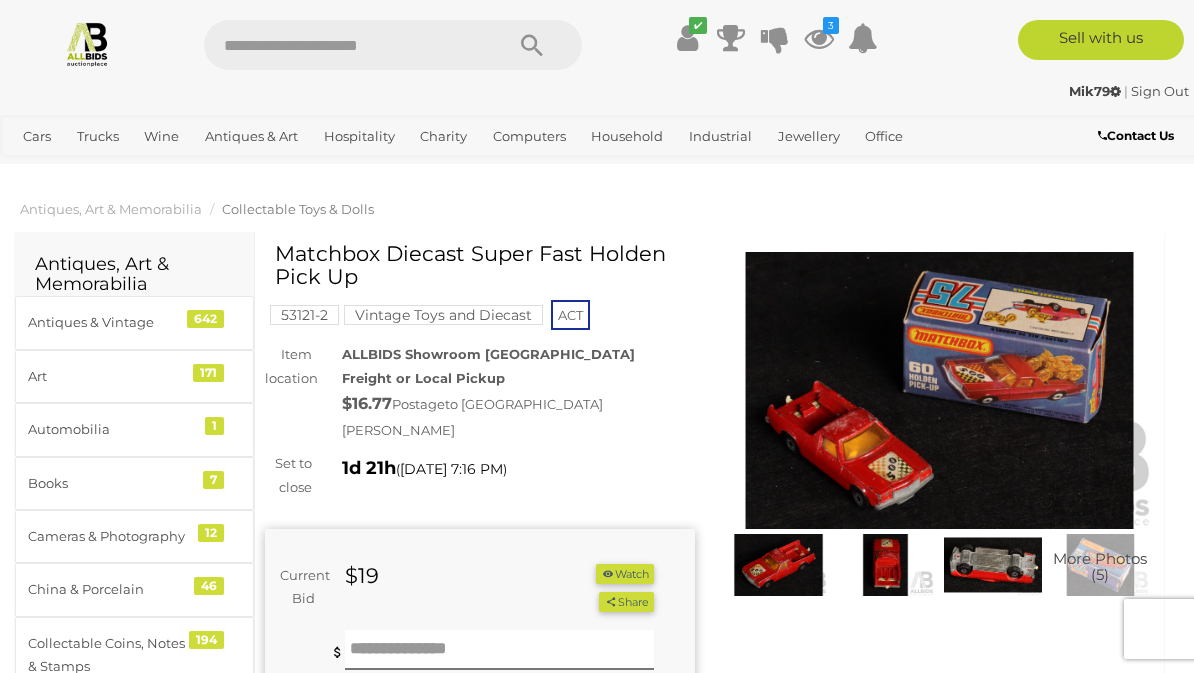 click at bounding box center [940, 390] 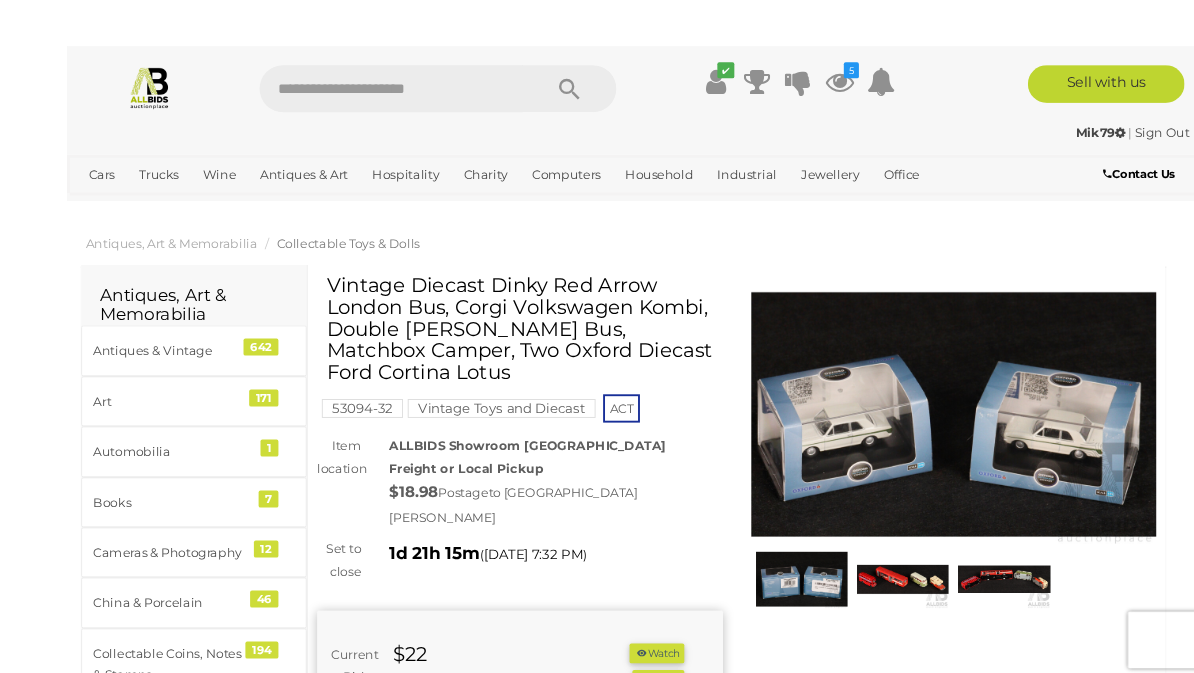 scroll, scrollTop: 26, scrollLeft: 0, axis: vertical 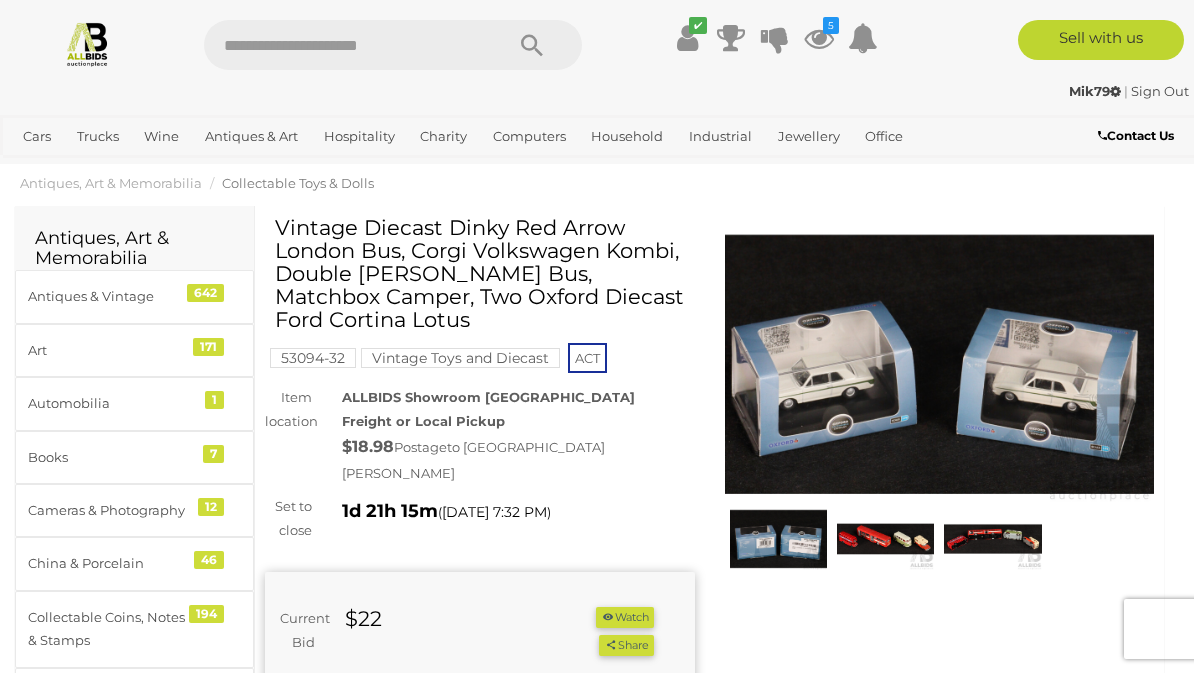 click at bounding box center [885, 539] 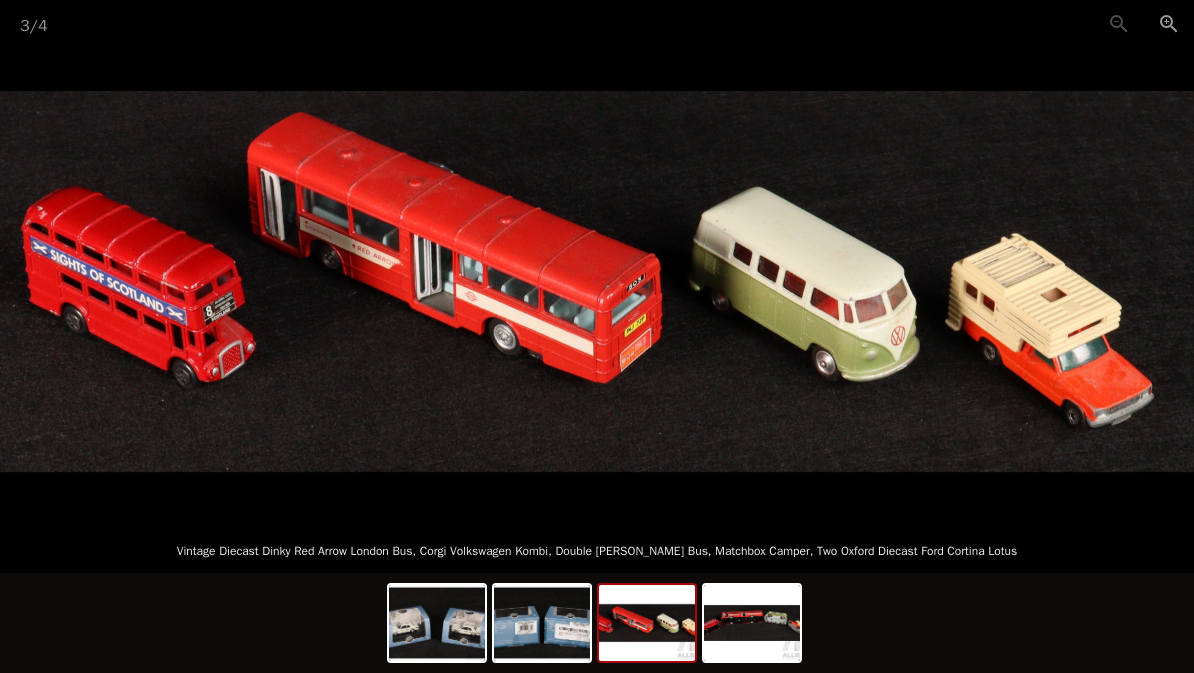 click at bounding box center (752, 623) 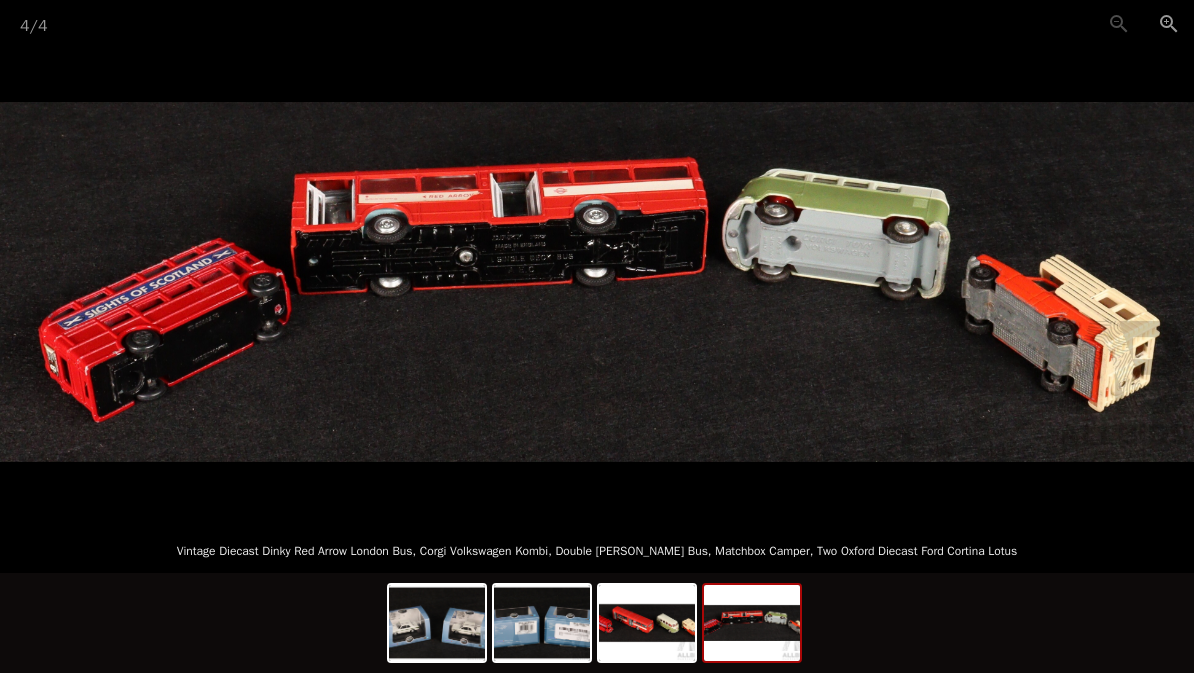 click at bounding box center [647, 623] 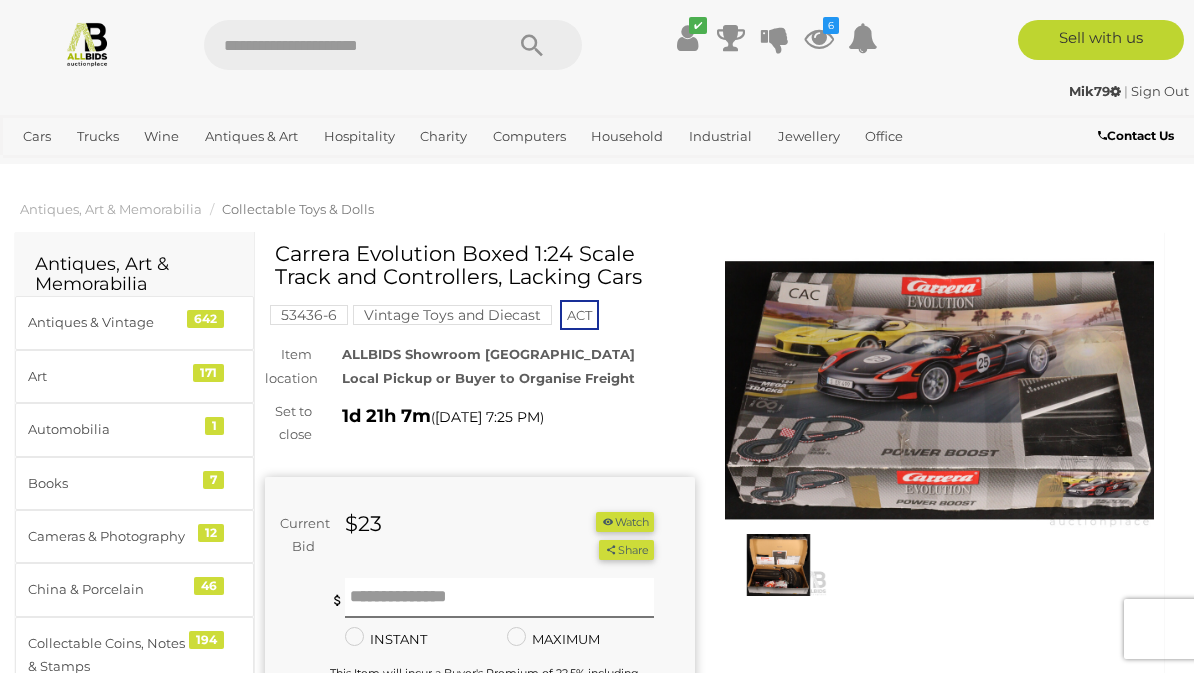 scroll, scrollTop: 0, scrollLeft: 0, axis: both 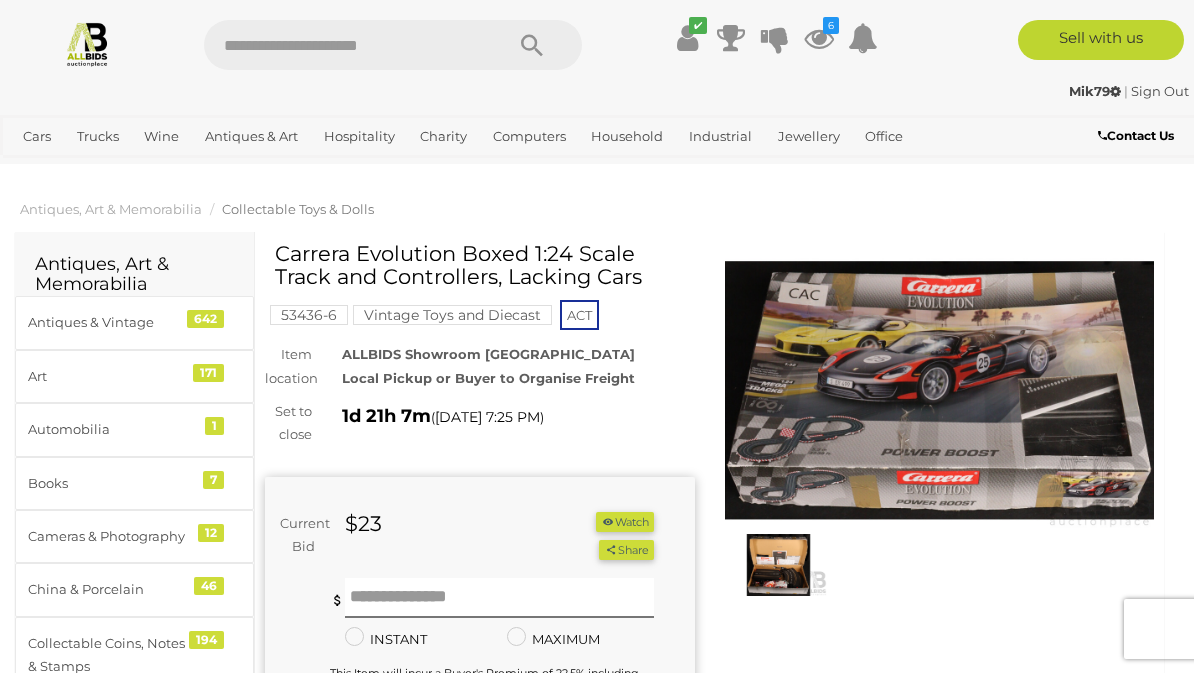 click on "Vintage Toys and Diecast" at bounding box center [452, 315] 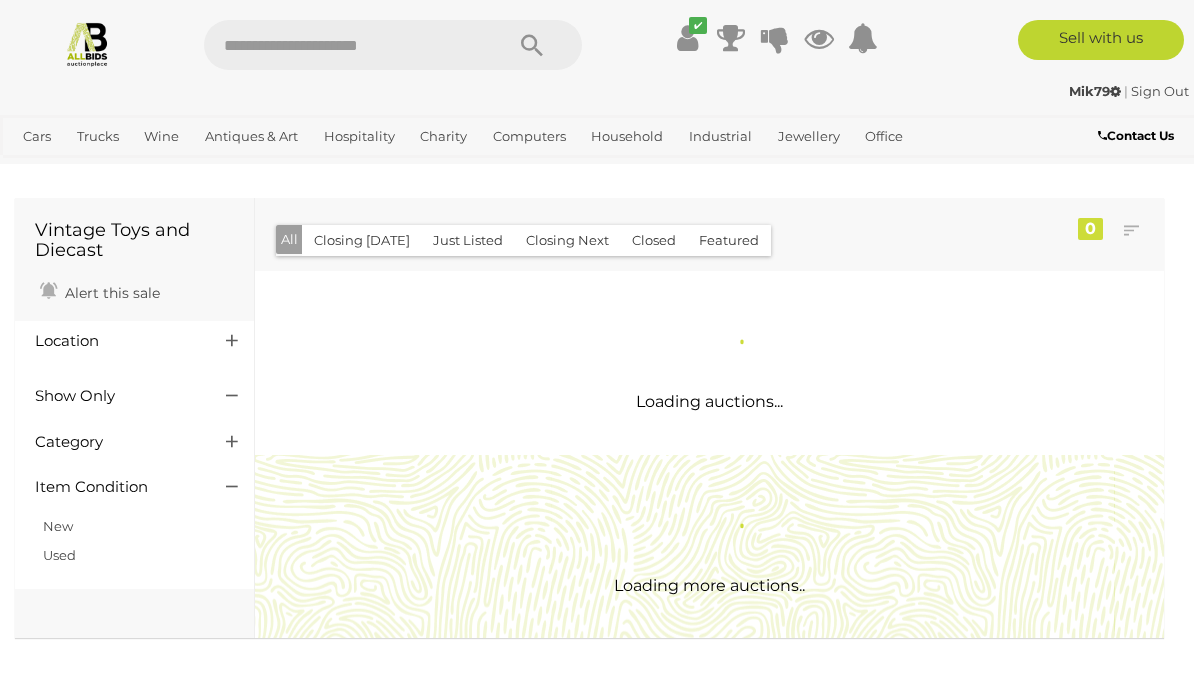 scroll, scrollTop: 0, scrollLeft: 0, axis: both 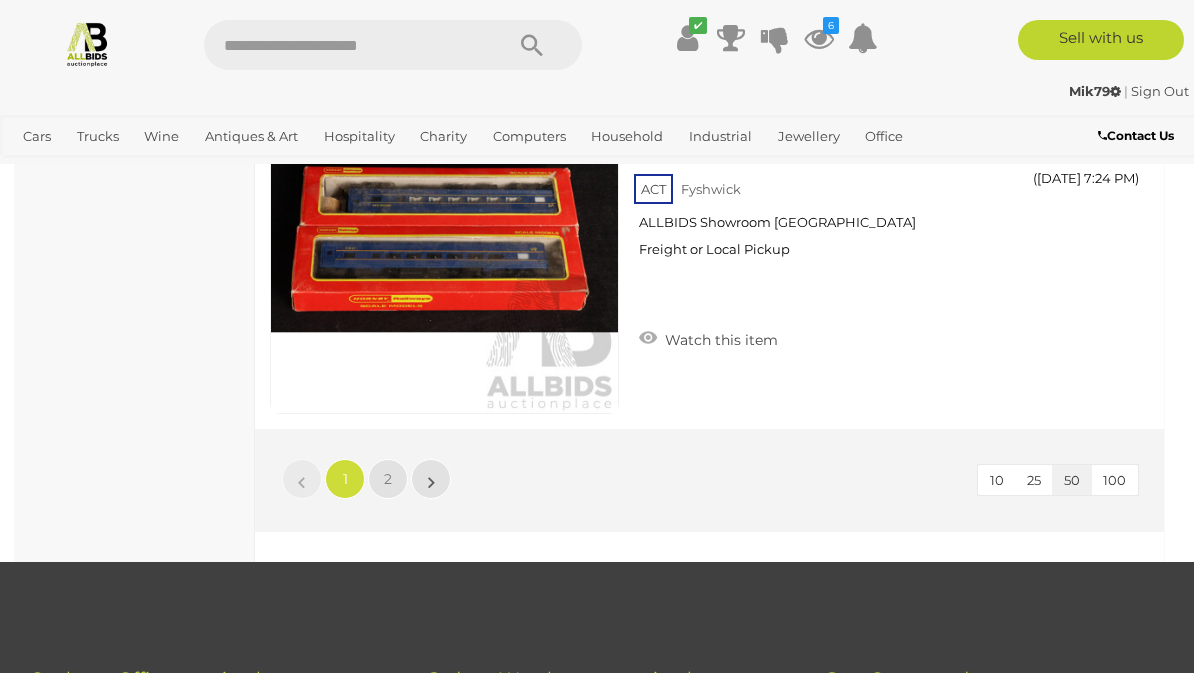 click at bounding box center (343, 45) 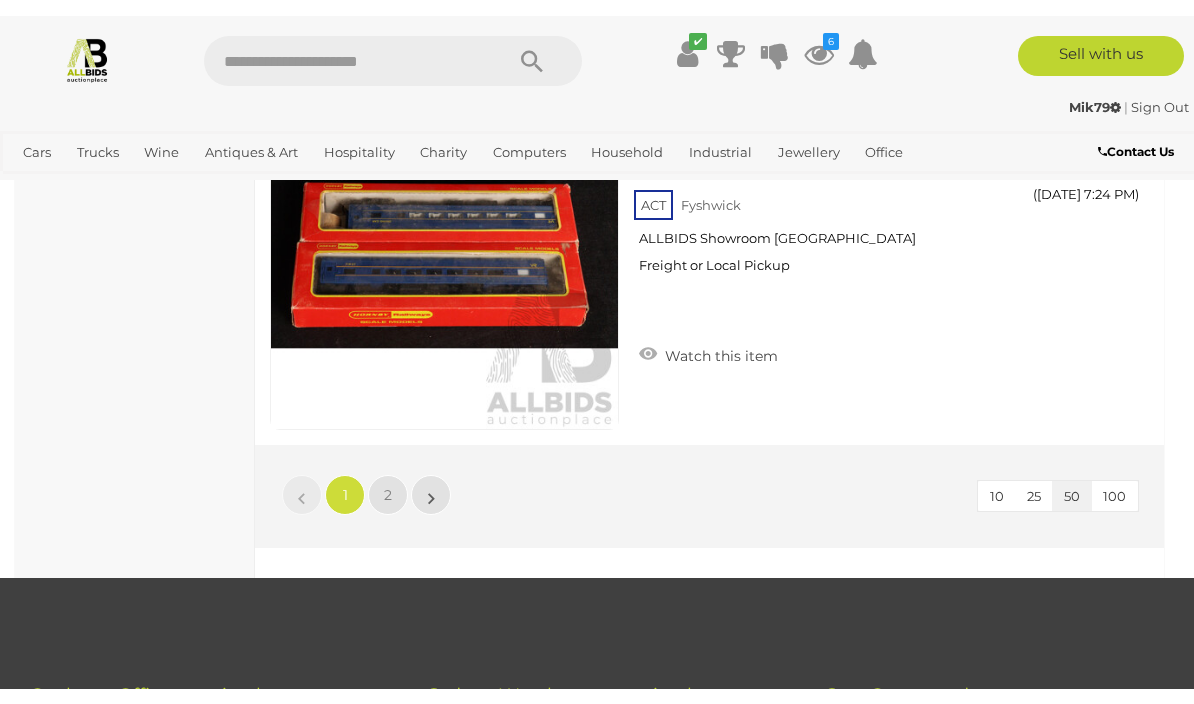 scroll, scrollTop: 18962, scrollLeft: 0, axis: vertical 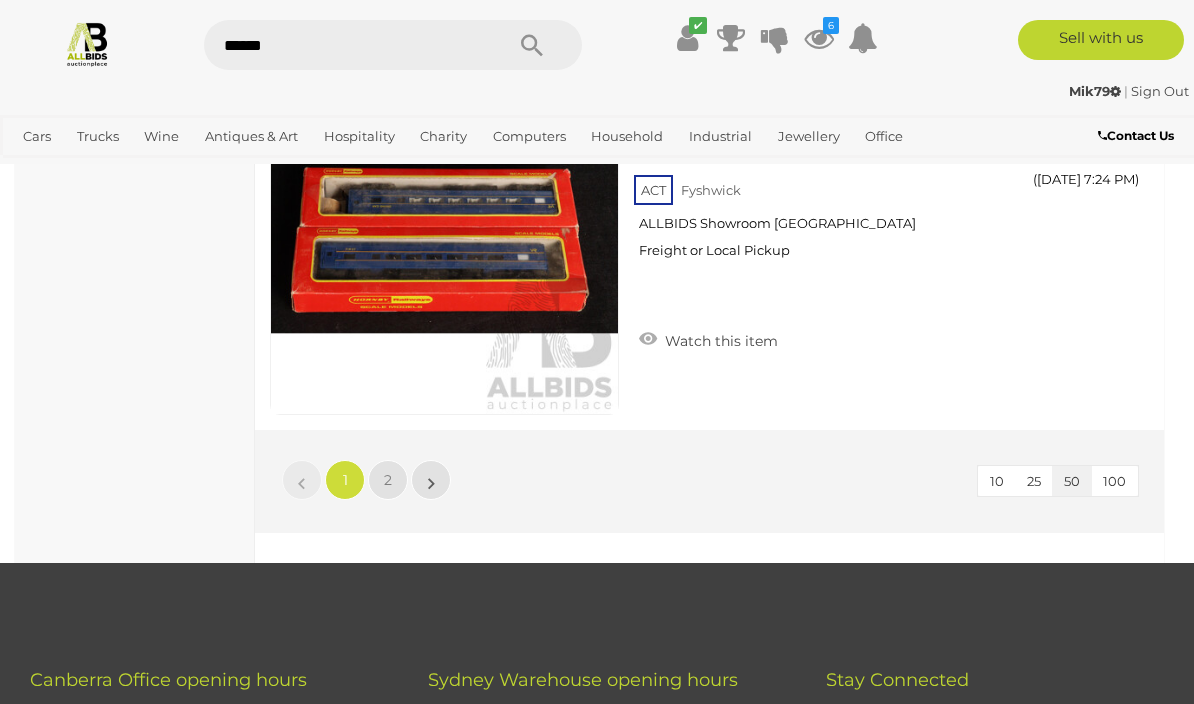 type on "*******" 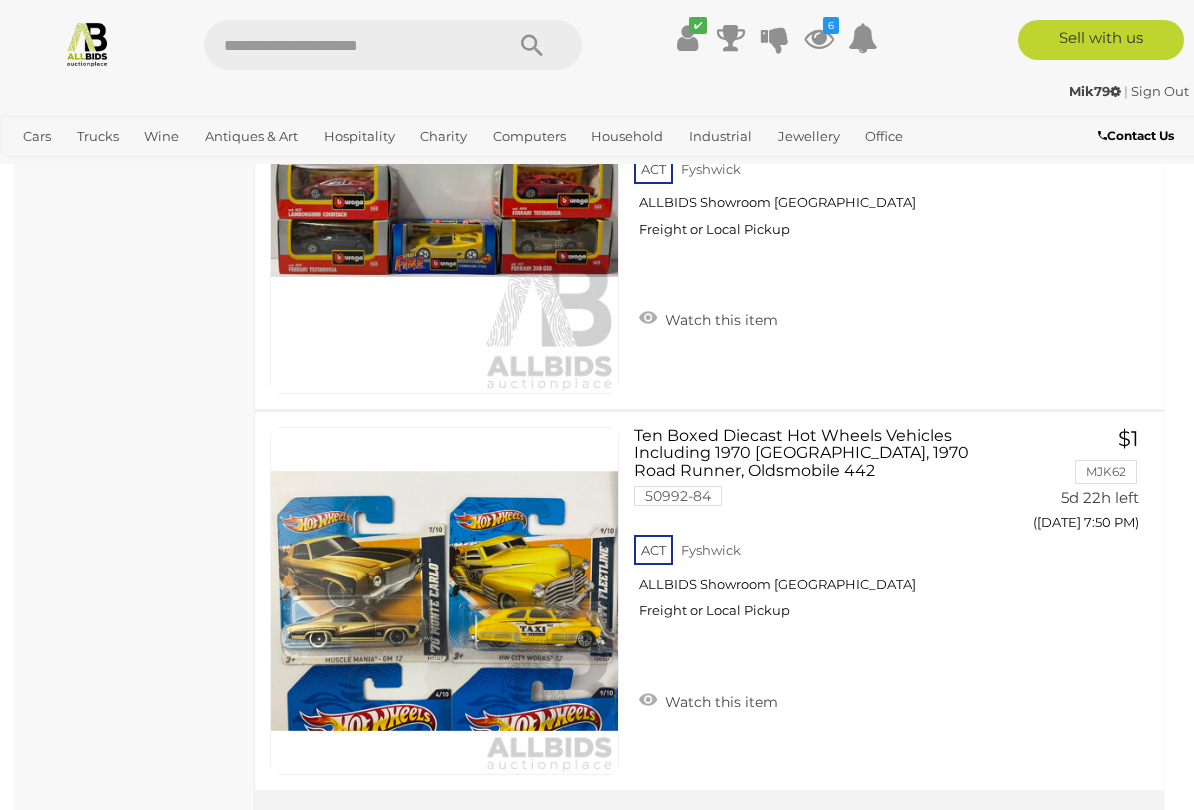 scroll, scrollTop: 8694, scrollLeft: 0, axis: vertical 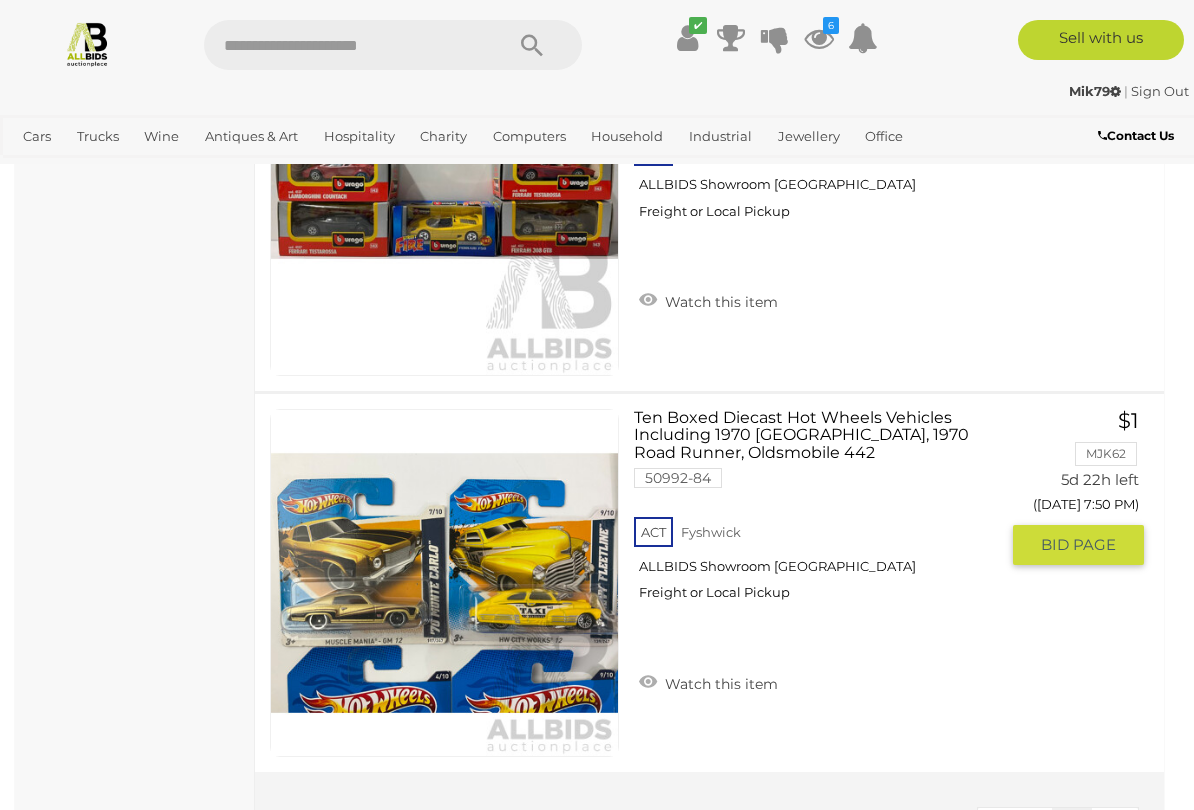 click on "Ten Boxed Diecast Hot Wheels Vehicles Including 1970 Monte Carlo, 1970 Road Runner, Oldsmobile 442
50992-84
ACT
Fyshwick ALLBIDS Showroom Fyshwick" at bounding box center (823, 513) 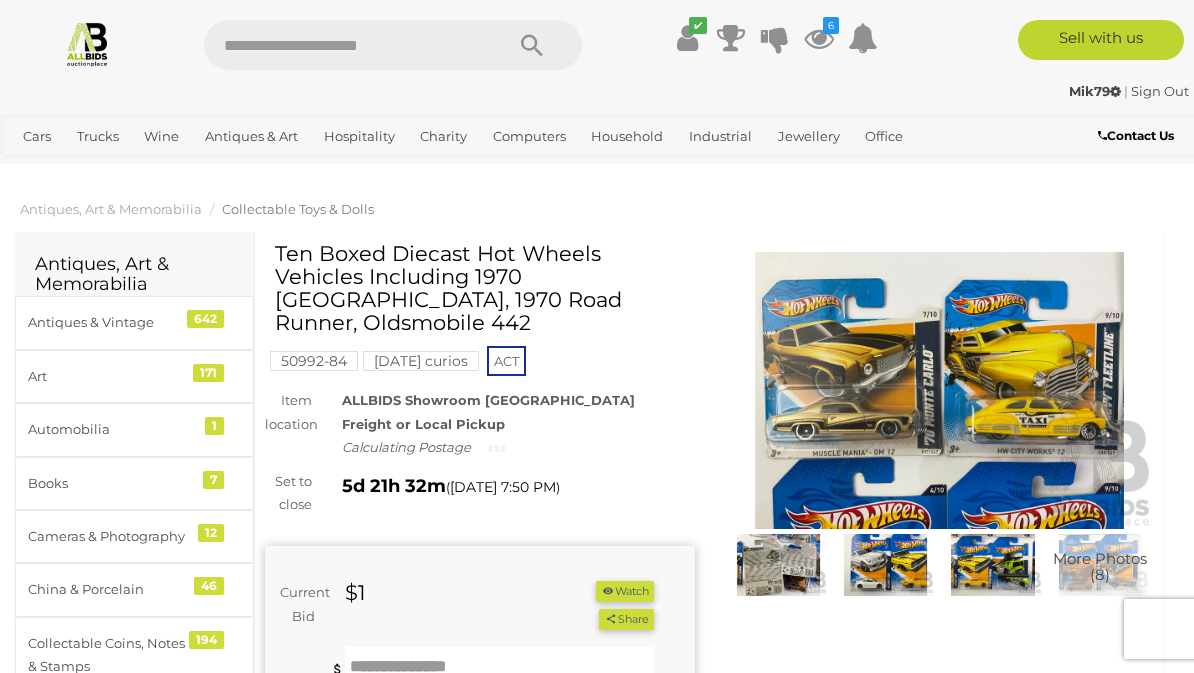 scroll, scrollTop: 0, scrollLeft: 0, axis: both 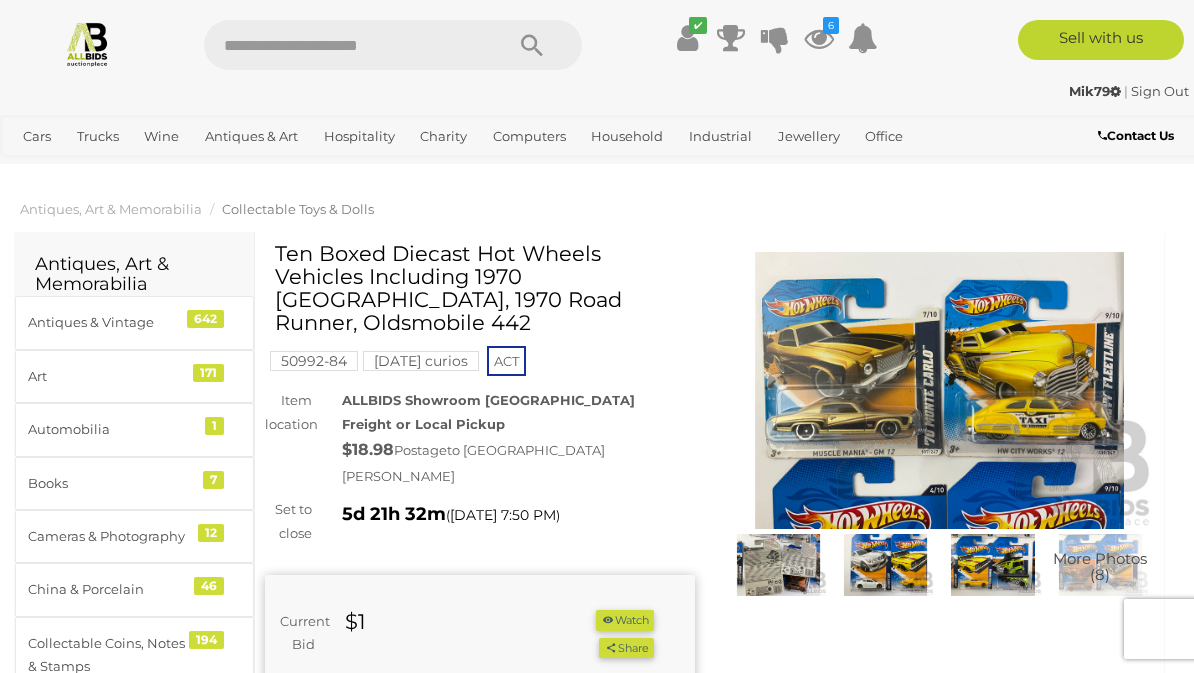 click on "[DATE] curios" at bounding box center (421, 361) 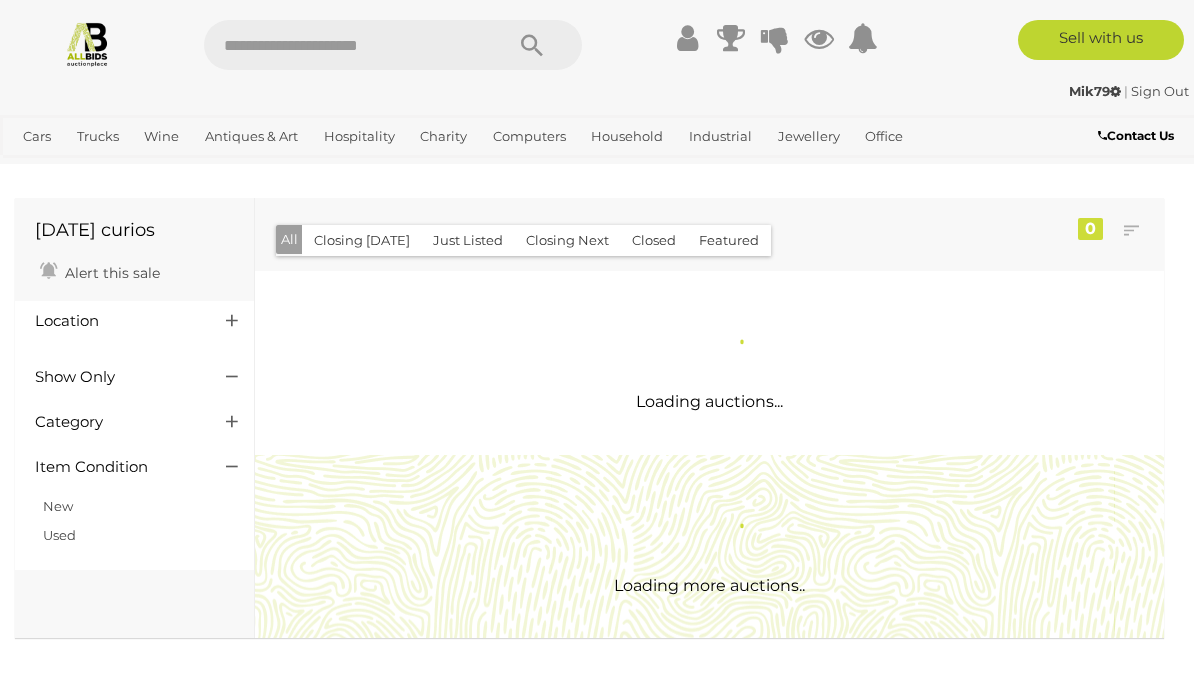 scroll, scrollTop: 0, scrollLeft: 0, axis: both 